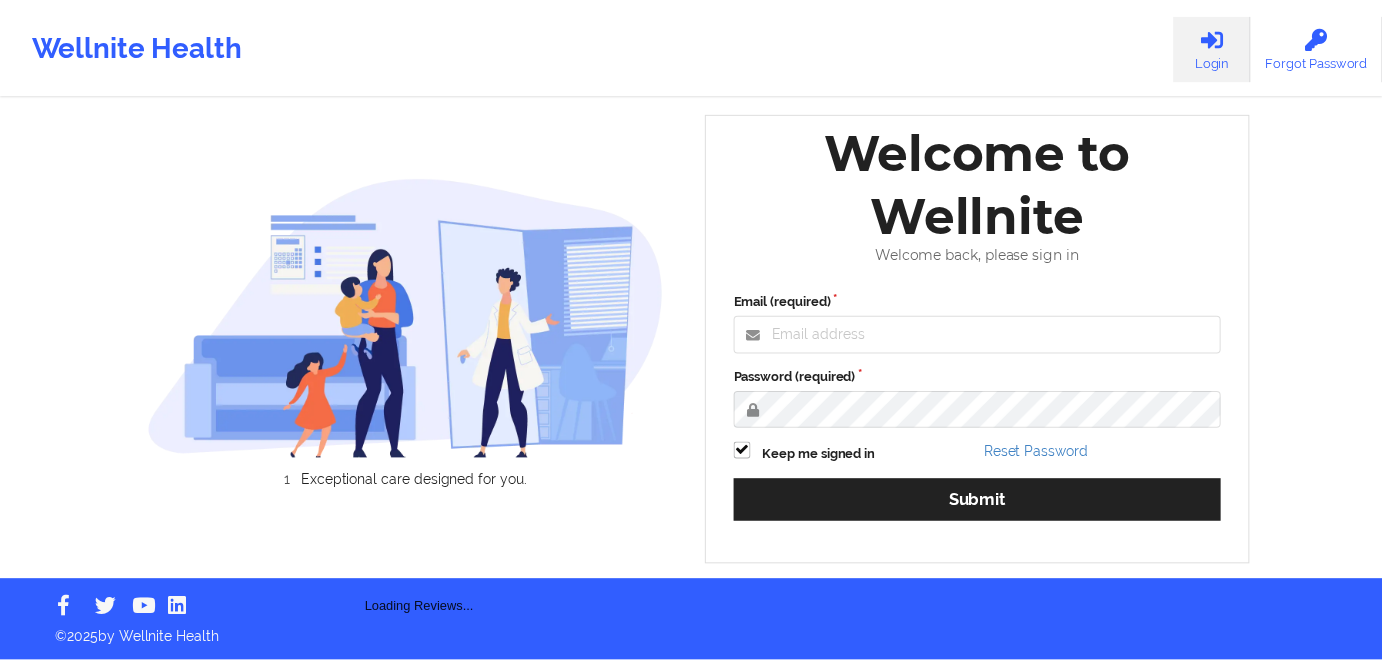 scroll, scrollTop: 0, scrollLeft: 0, axis: both 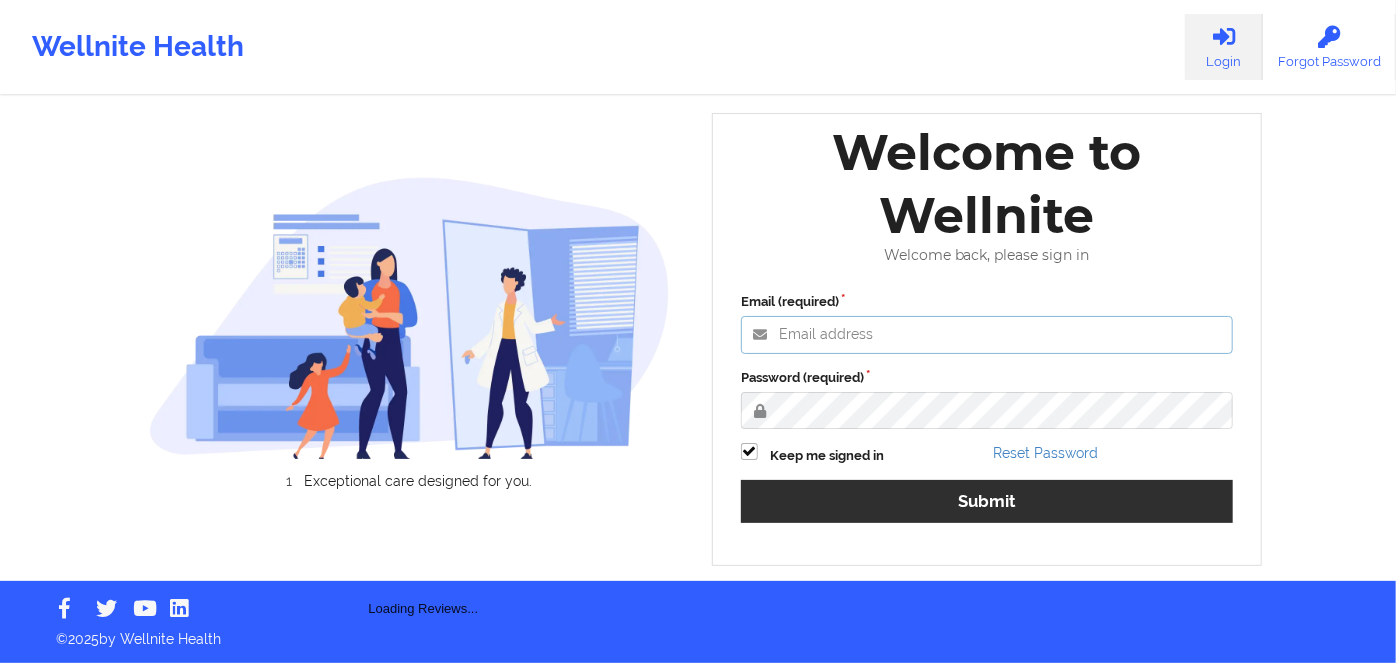 type on "[PERSON_NAME][EMAIL_ADDRESS][DOMAIN_NAME]" 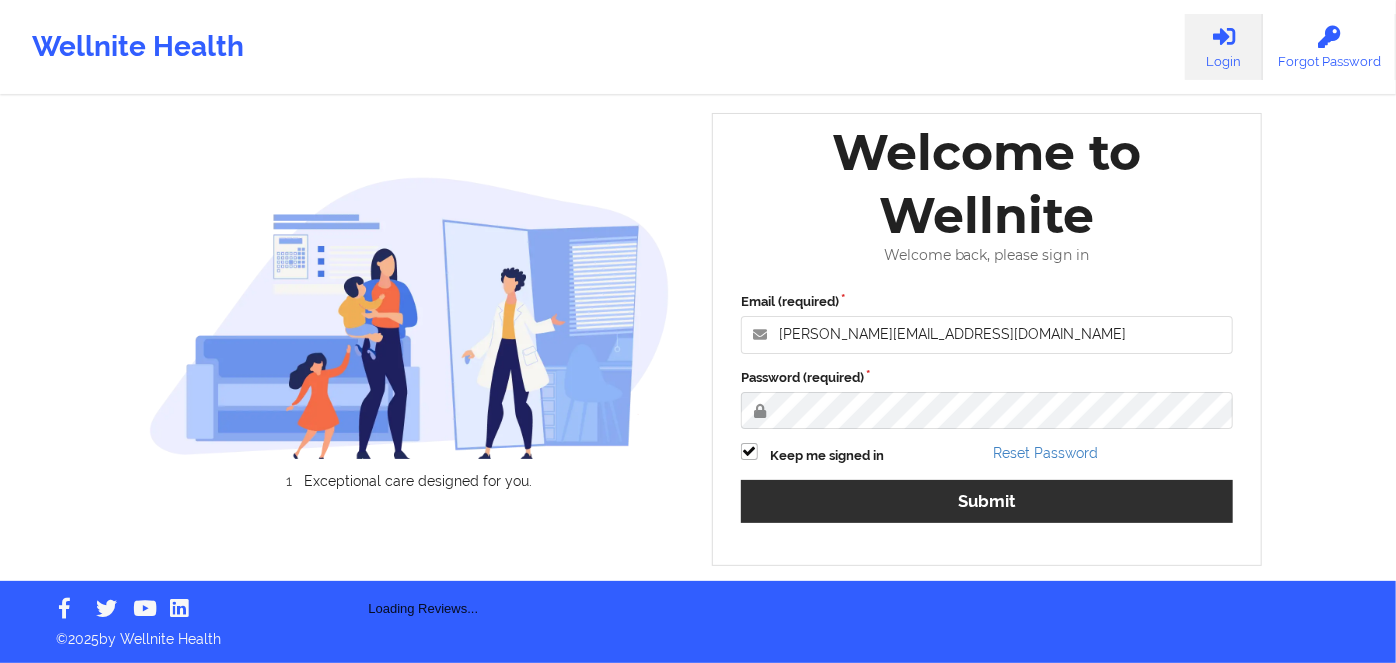 click on "Password   (required)" at bounding box center [987, 398] 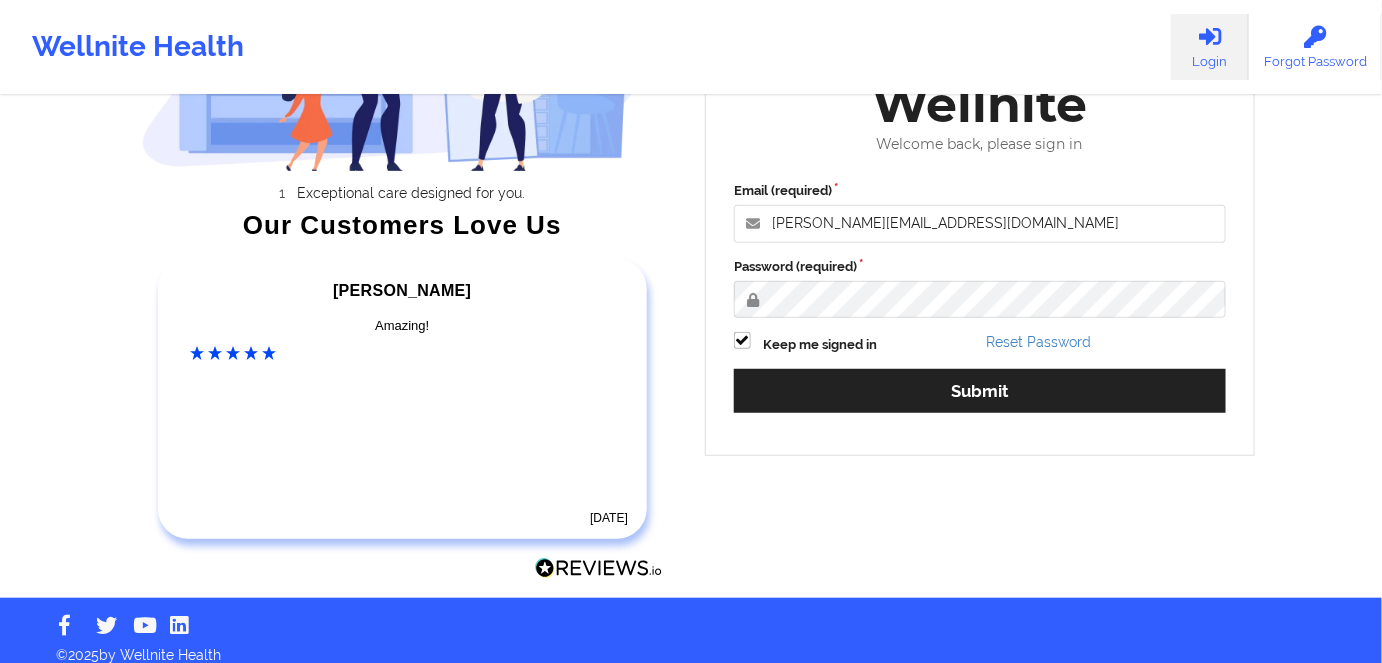 scroll, scrollTop: 254, scrollLeft: 0, axis: vertical 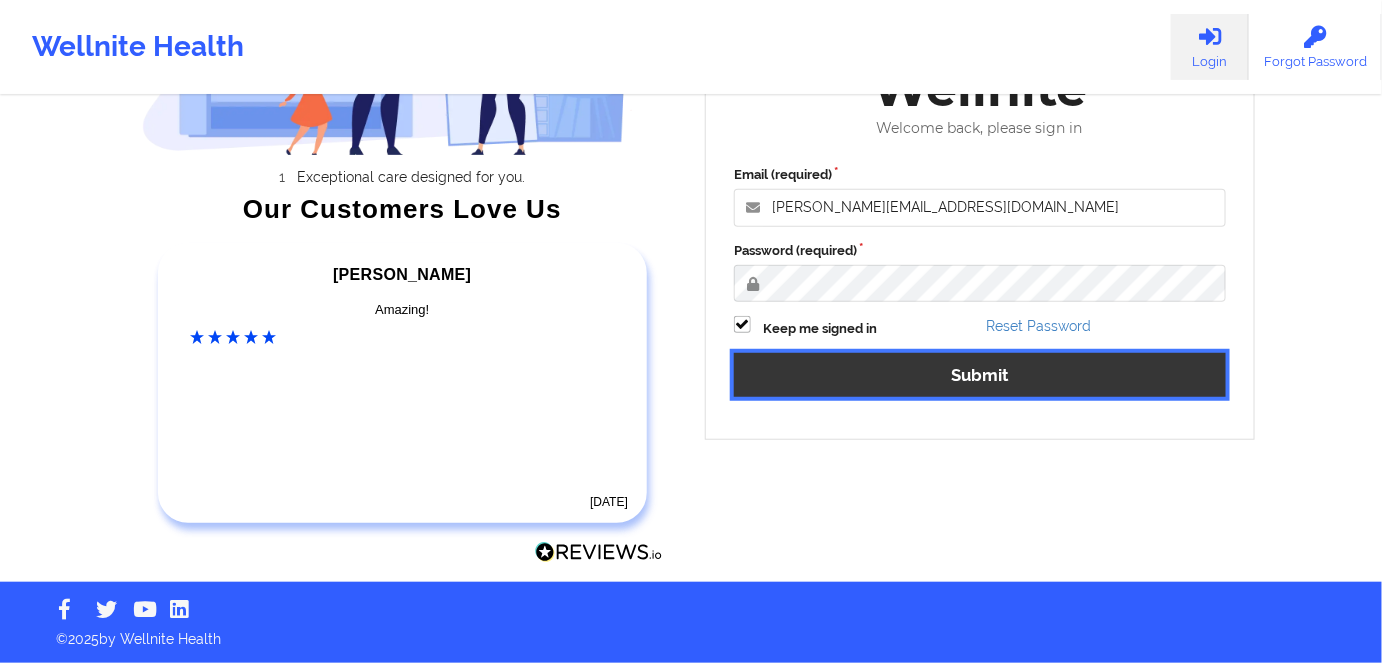 click on "Submit" at bounding box center (980, 374) 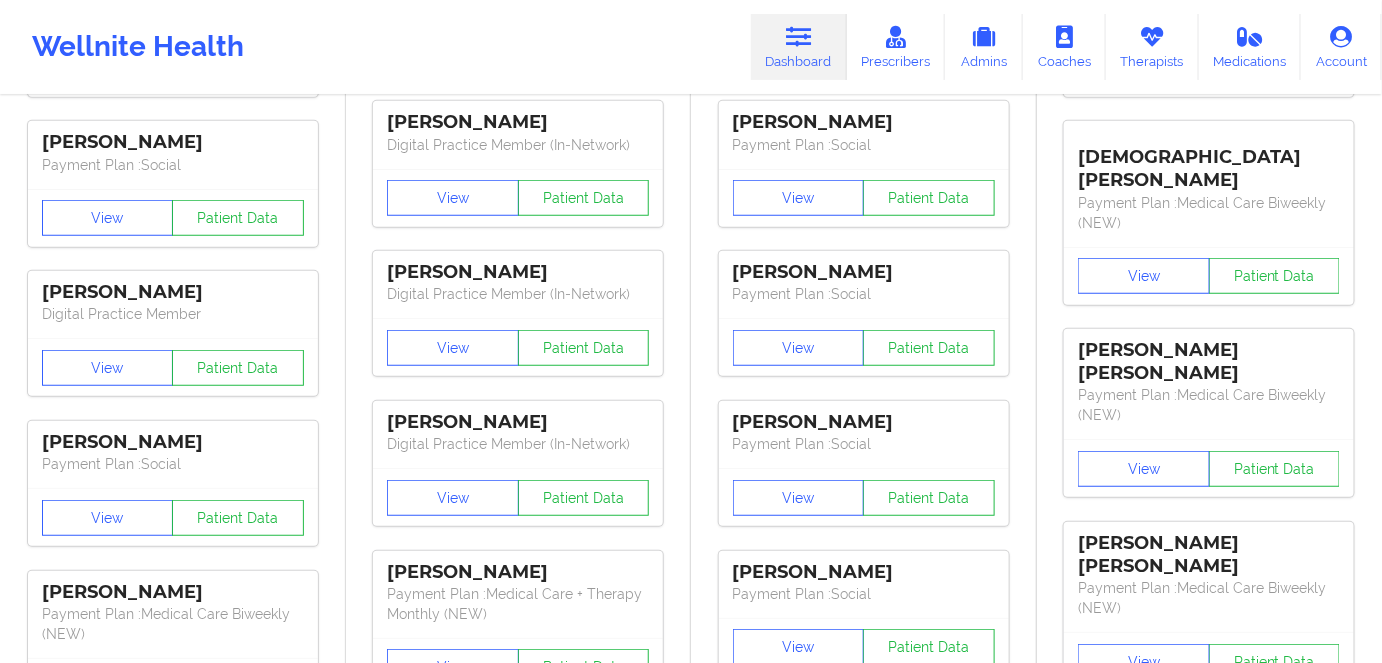 scroll, scrollTop: 0, scrollLeft: 0, axis: both 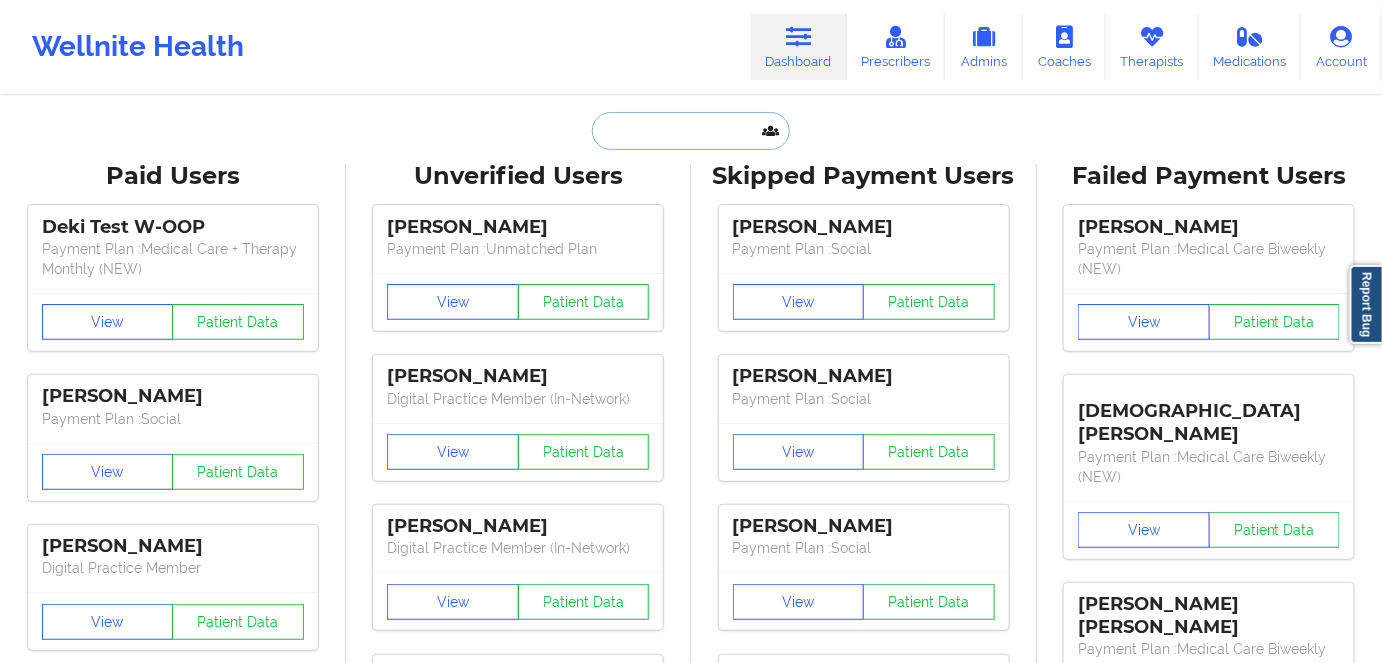 click at bounding box center [691, 131] 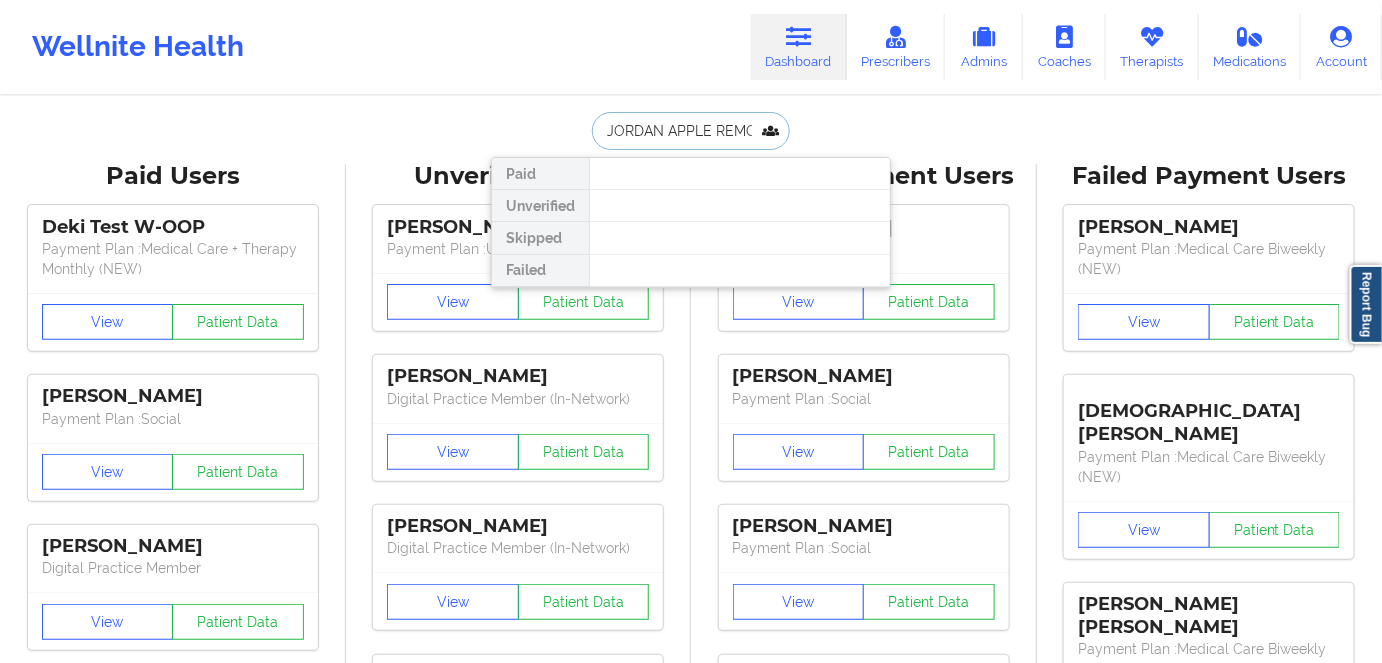 scroll, scrollTop: 0, scrollLeft: 16, axis: horizontal 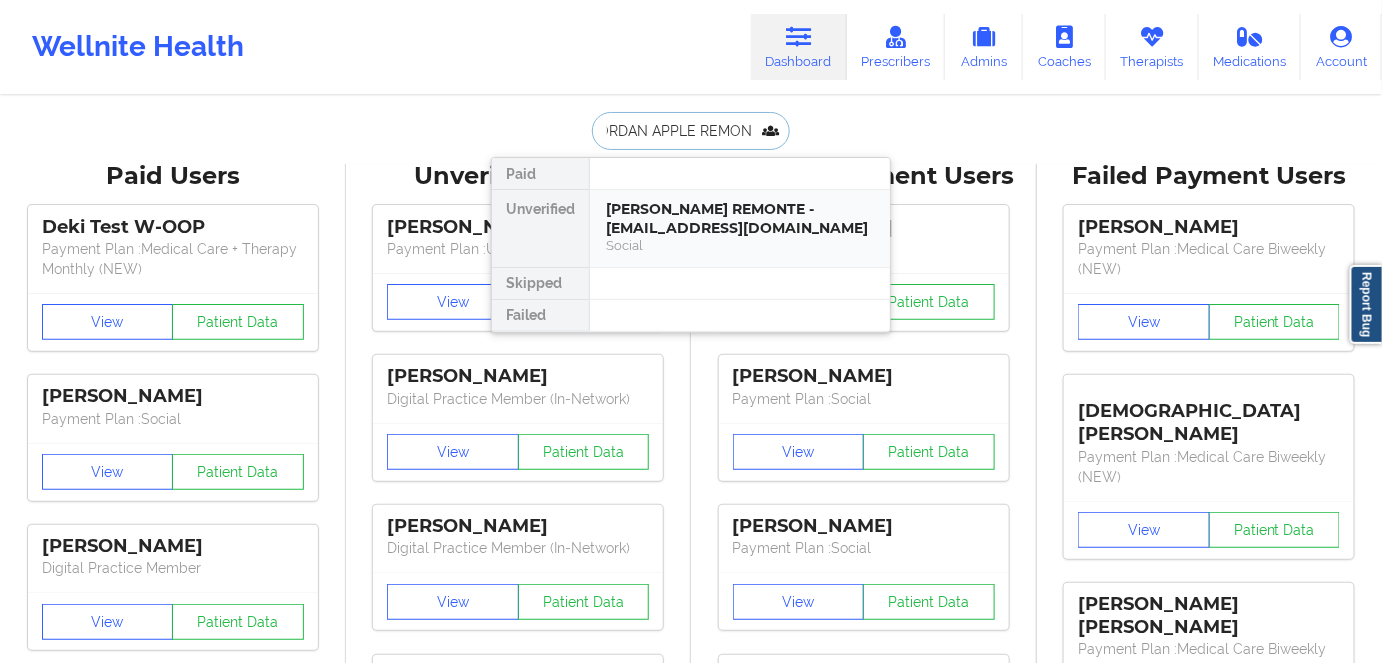 click on "Social" at bounding box center (740, 245) 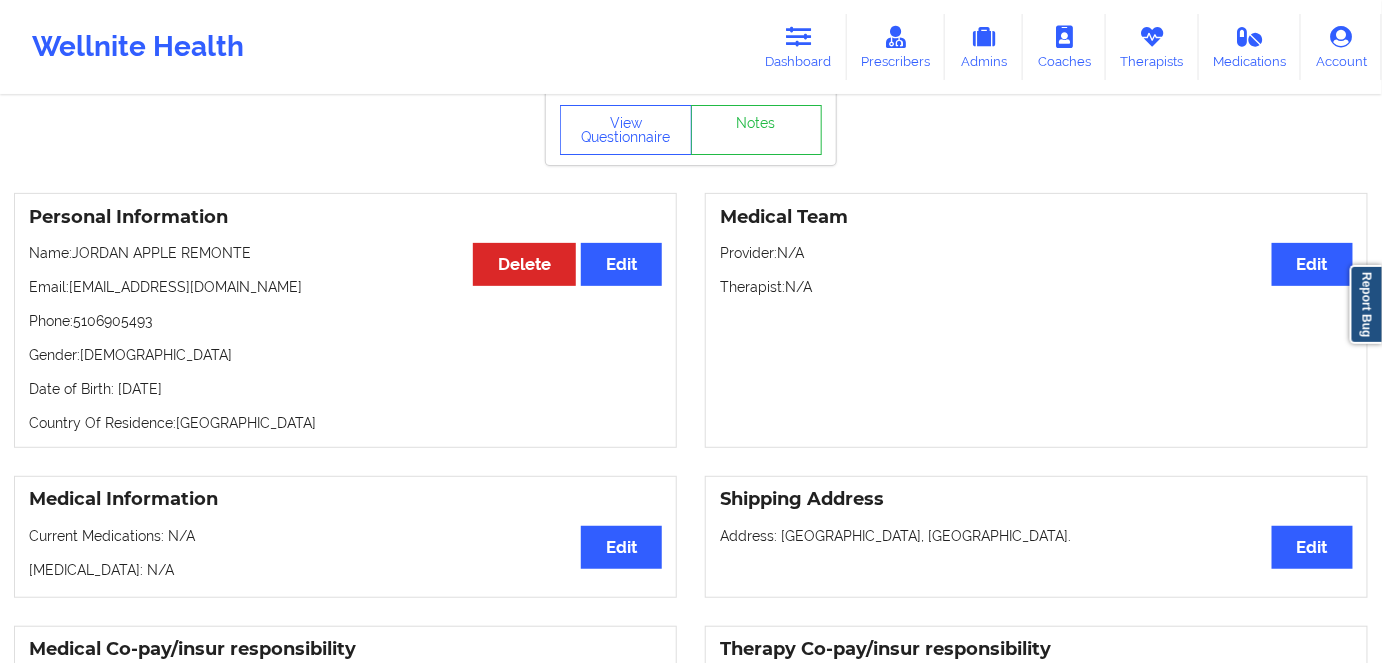 scroll, scrollTop: 0, scrollLeft: 0, axis: both 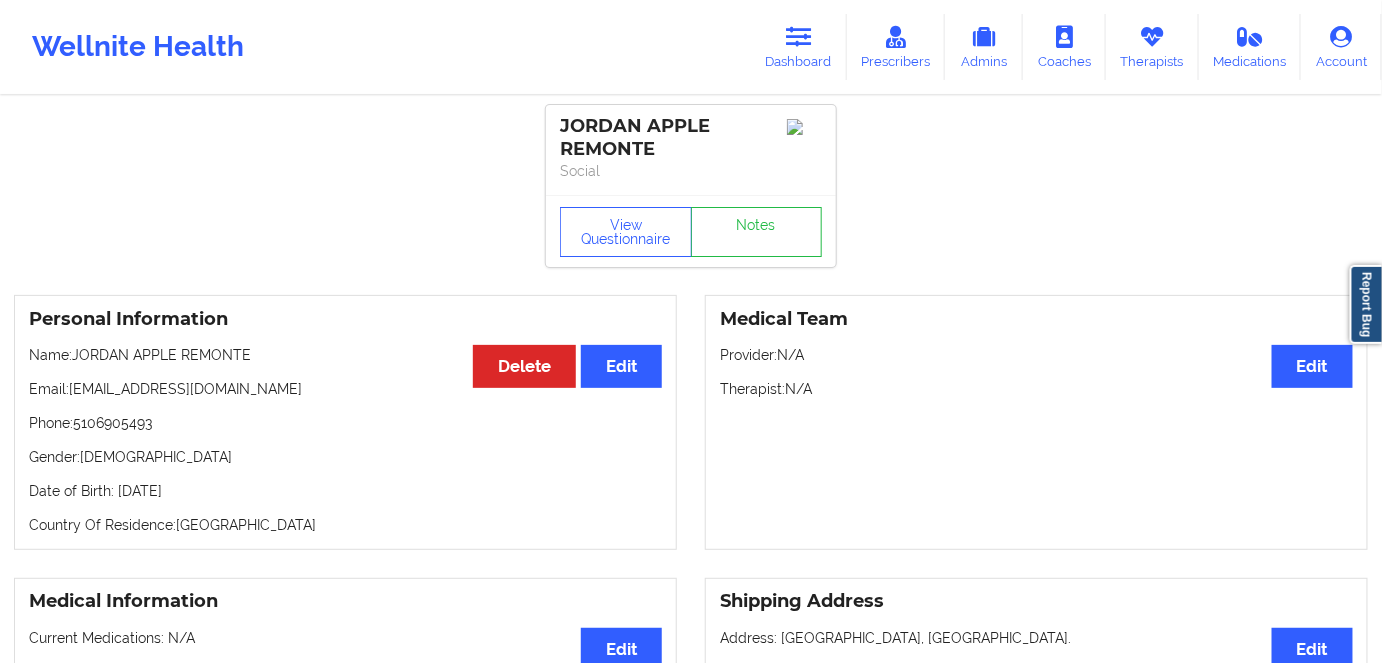 click on "Date of Birth:   [DEMOGRAPHIC_DATA]" at bounding box center (345, 491) 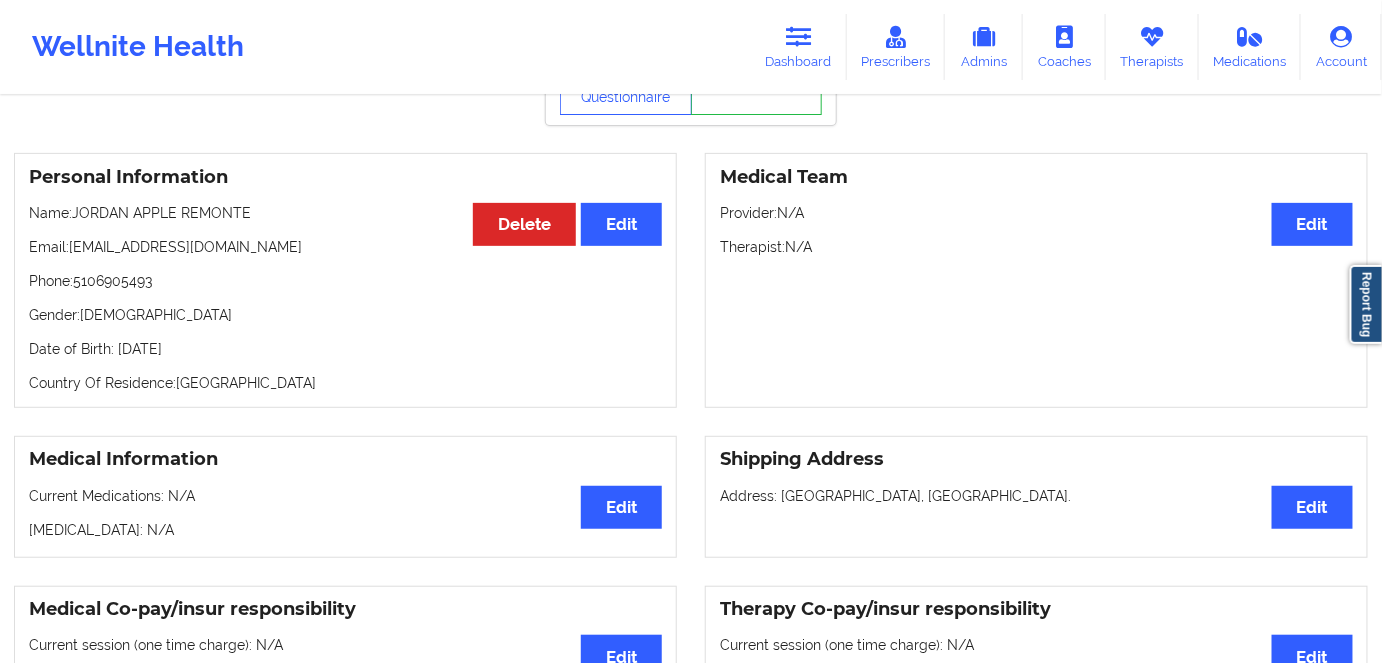 scroll, scrollTop: 0, scrollLeft: 0, axis: both 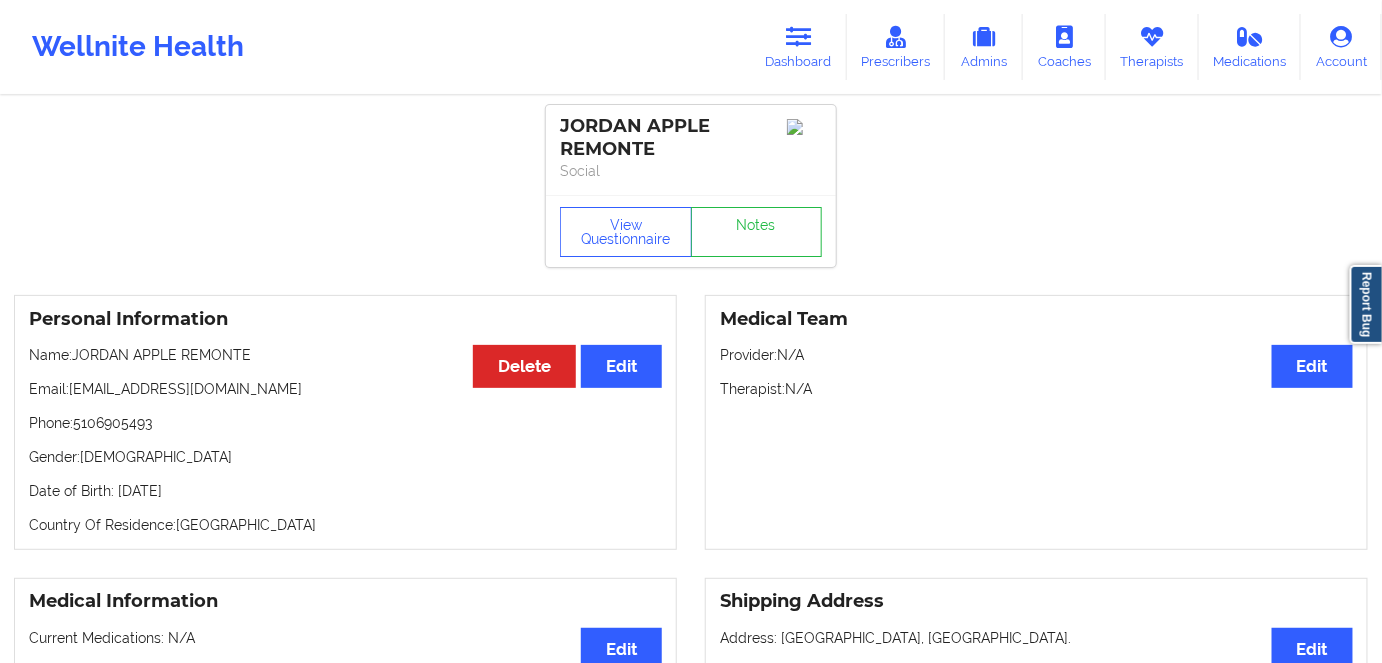 click on "Country Of Residence: [DEMOGRAPHIC_DATA]" at bounding box center [345, 525] 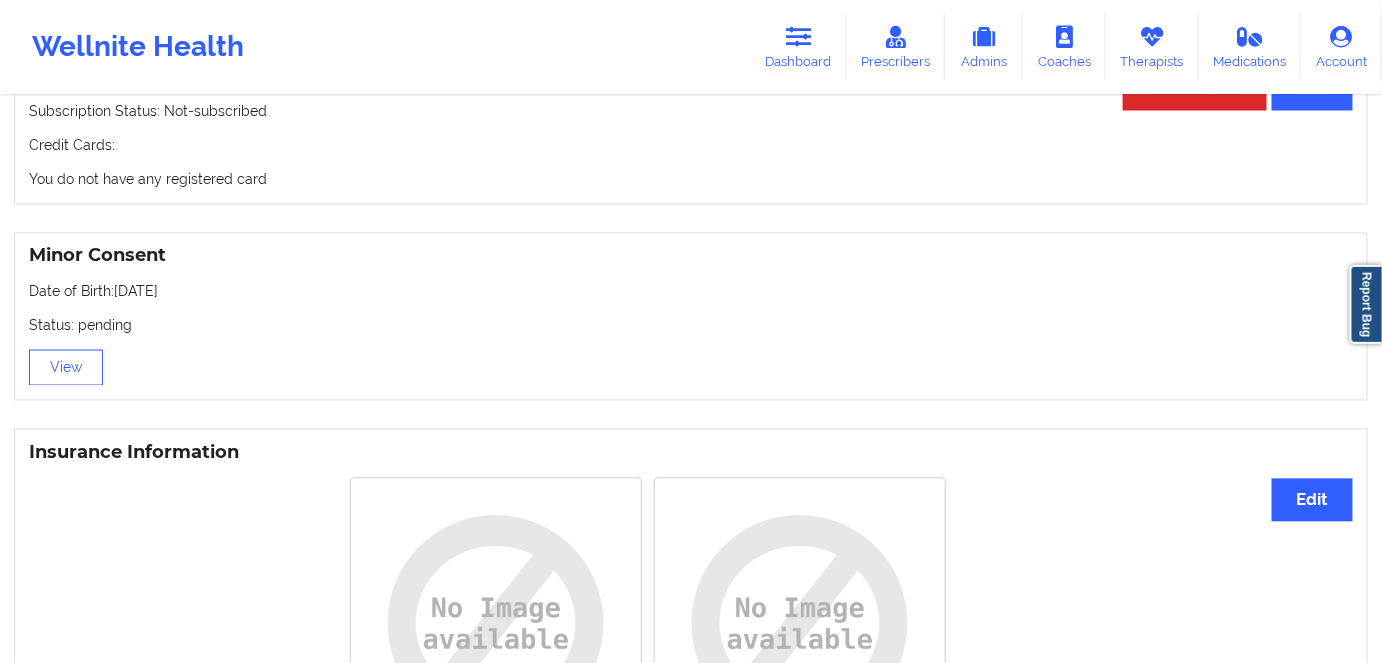 scroll, scrollTop: 1181, scrollLeft: 0, axis: vertical 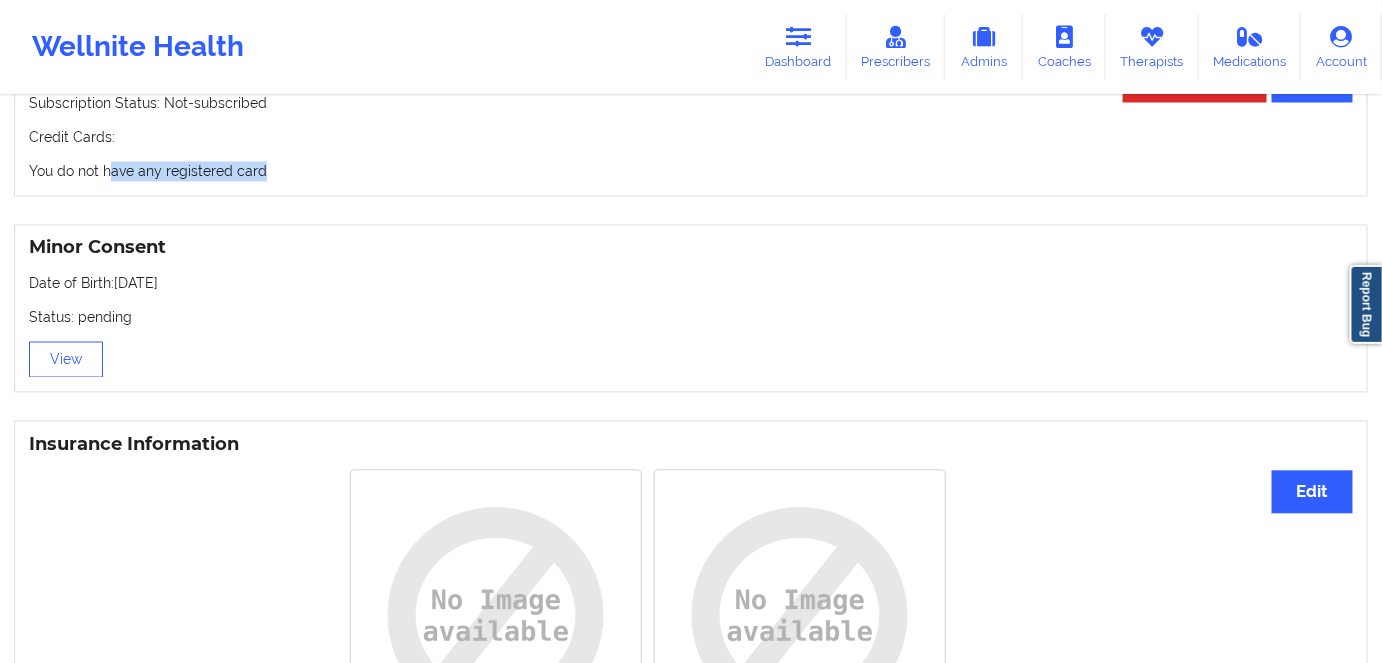 drag, startPoint x: 307, startPoint y: 187, endPoint x: 112, endPoint y: 183, distance: 195.04102 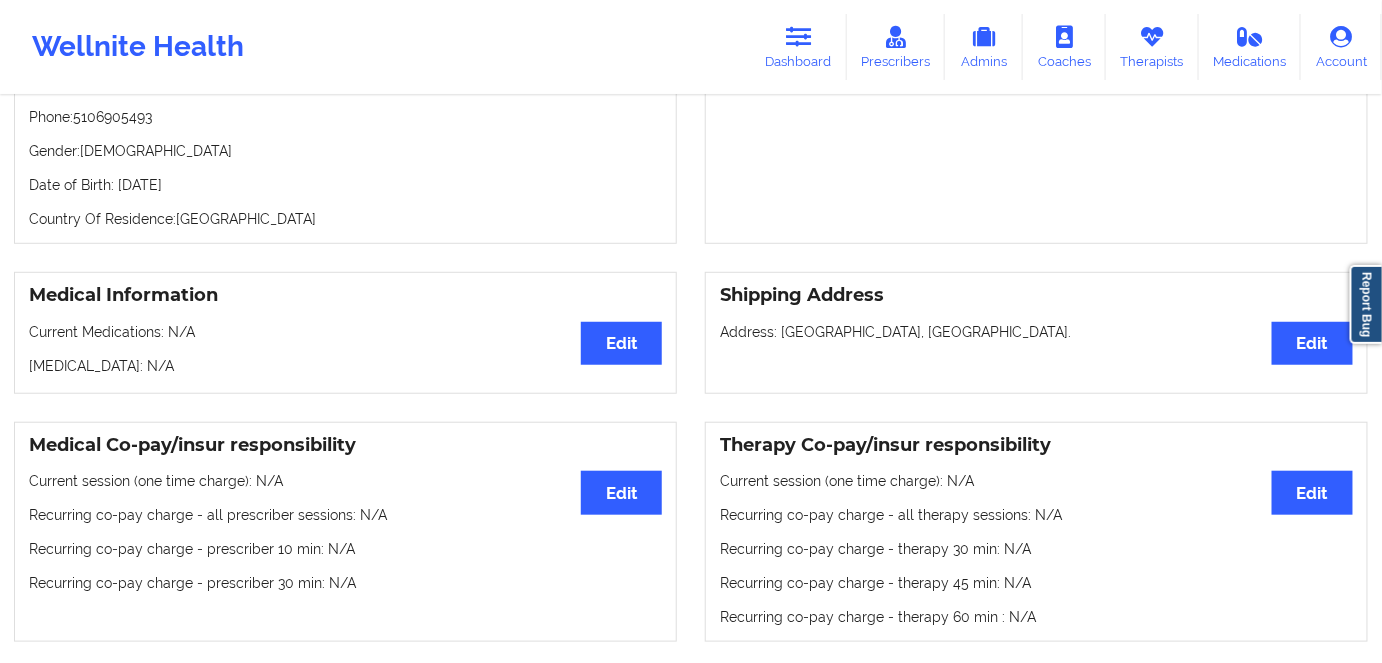 scroll, scrollTop: 181, scrollLeft: 0, axis: vertical 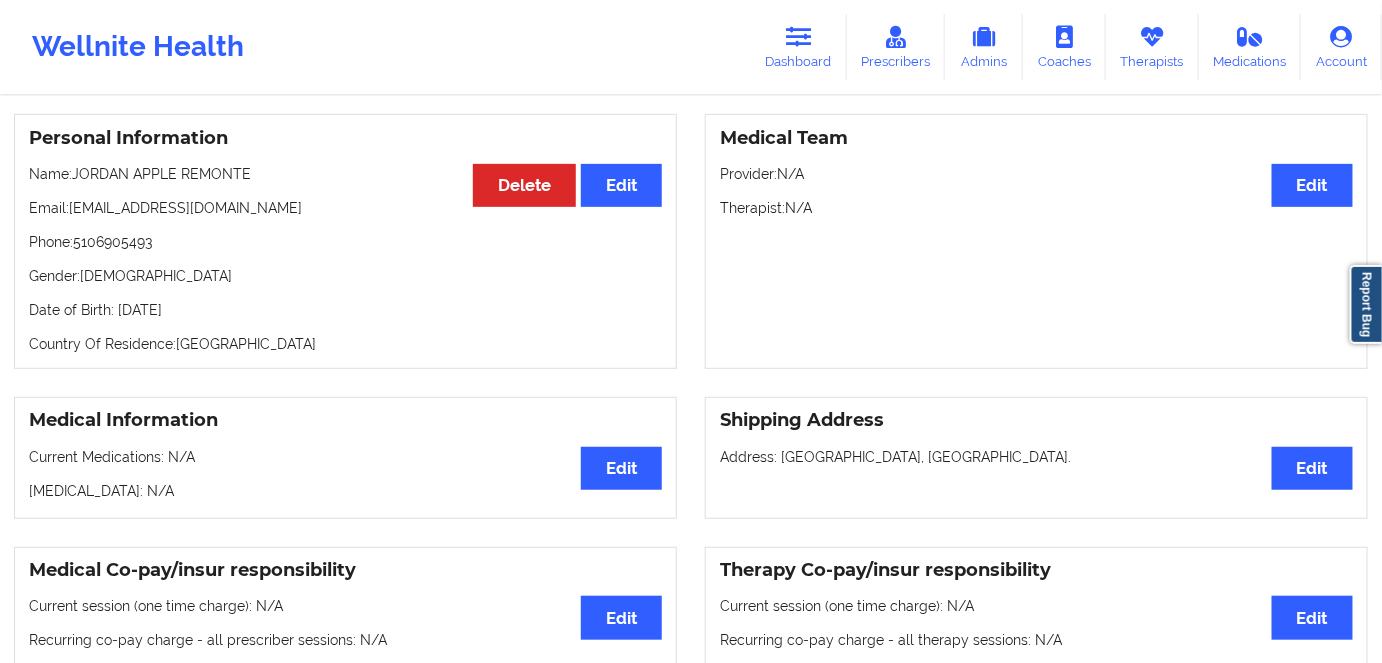 drag, startPoint x: 220, startPoint y: 298, endPoint x: 263, endPoint y: 283, distance: 45.54119 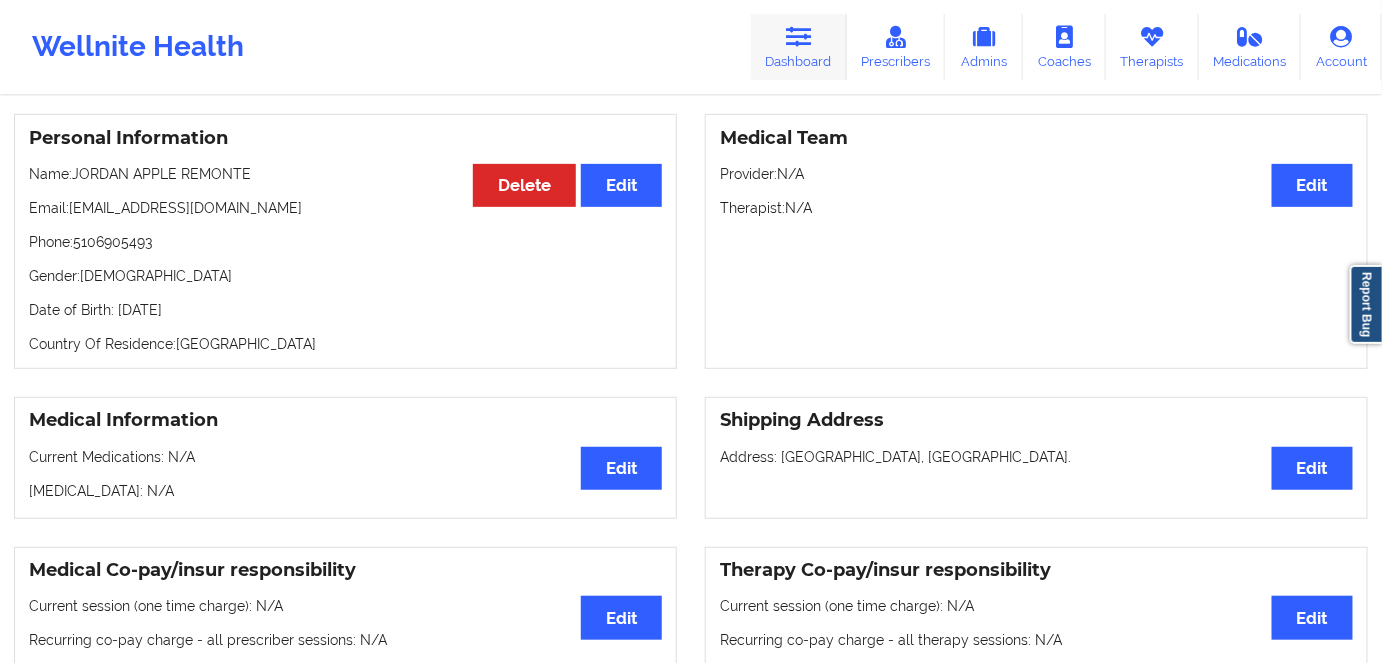 click on "Dashboard" at bounding box center (799, 47) 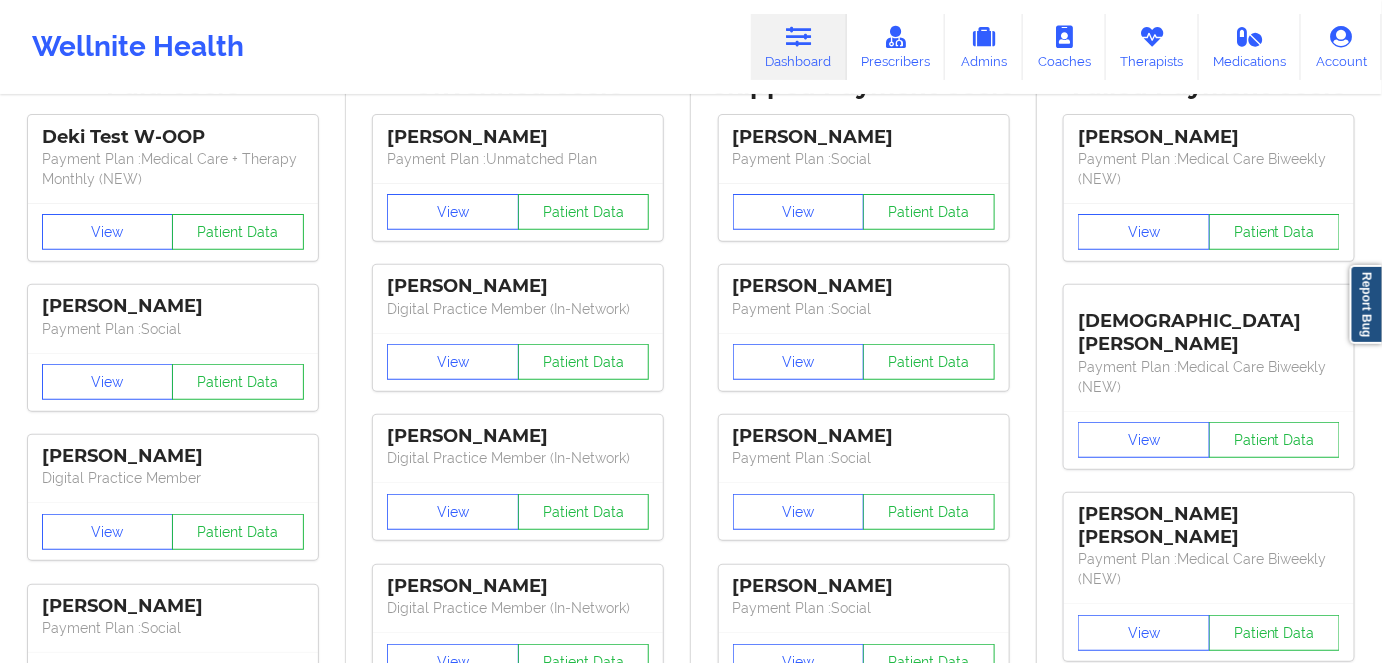 scroll, scrollTop: 0, scrollLeft: 0, axis: both 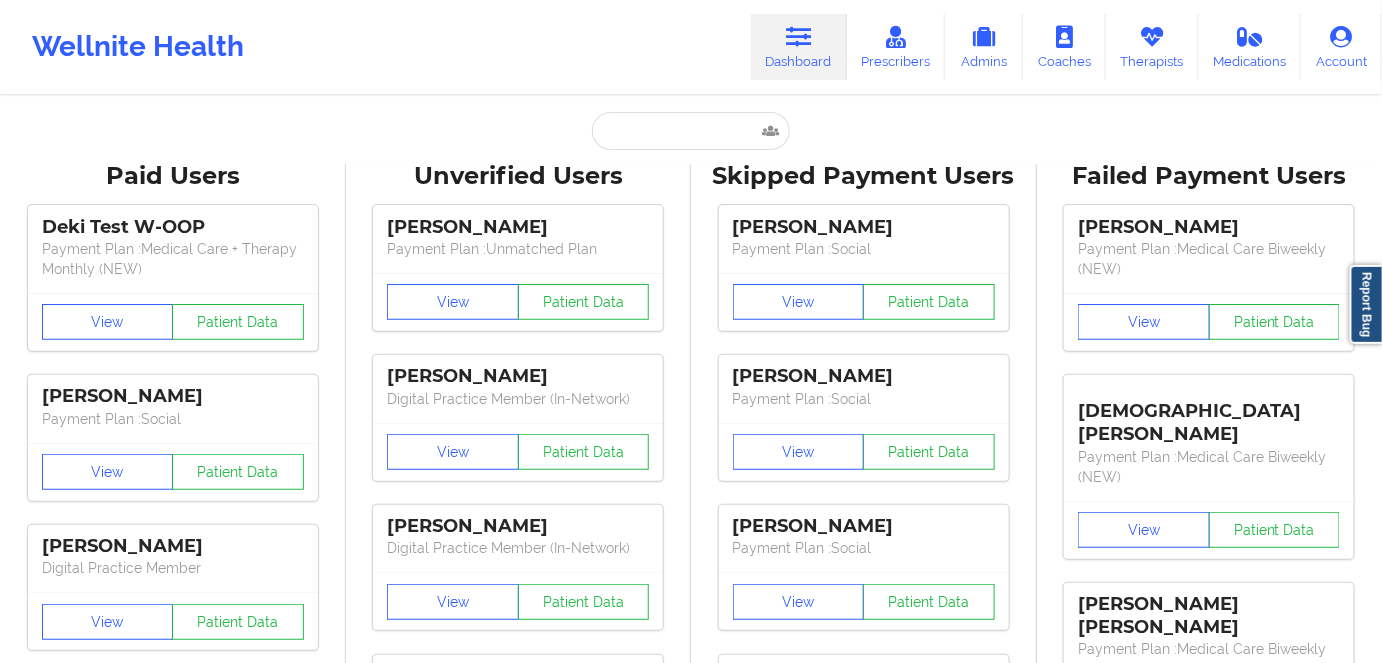 click on "Paid Unverified JORDAN APPLE REMONTE - [EMAIL_ADDRESS][DOMAIN_NAME] Social Skipped Failed Paid Users Deki Test W-OOP Payment Plan :  Medical Care + Therapy Monthly (NEW) View Patient Data [PERSON_NAME] Payment Plan :  Social View Patient Data [PERSON_NAME] Digital Practice Member  View Patient Data [PERSON_NAME] Payment Plan :  Social View Patient Data [PERSON_NAME] Payment Plan :  Medical Care Biweekly (NEW) View Patient Data Hailey Asseus Digital Practice Member  View Patient Data ⟨ 1 2 3 ⟩ Unverified Users [PERSON_NAME] Payment Plan :  Unmatched Plan View Patient Data Faith Fanama Digital Practice Member  (In-Network) View Patient Data [PERSON_NAME] Digital Practice Member  (In-Network) View Patient Data [PERSON_NAME] Digital Practice Member  (In-Network) View Patient Data [PERSON_NAME] Payment Plan :  Medical Care + Therapy Monthly (NEW) View Patient Data [PERSON_NAME] Payment Plan :  Medical Care + Therapy Monthly (NEW) View Patient Data [PERSON_NAME] View Patient Data View JB" at bounding box center [691, 2513] 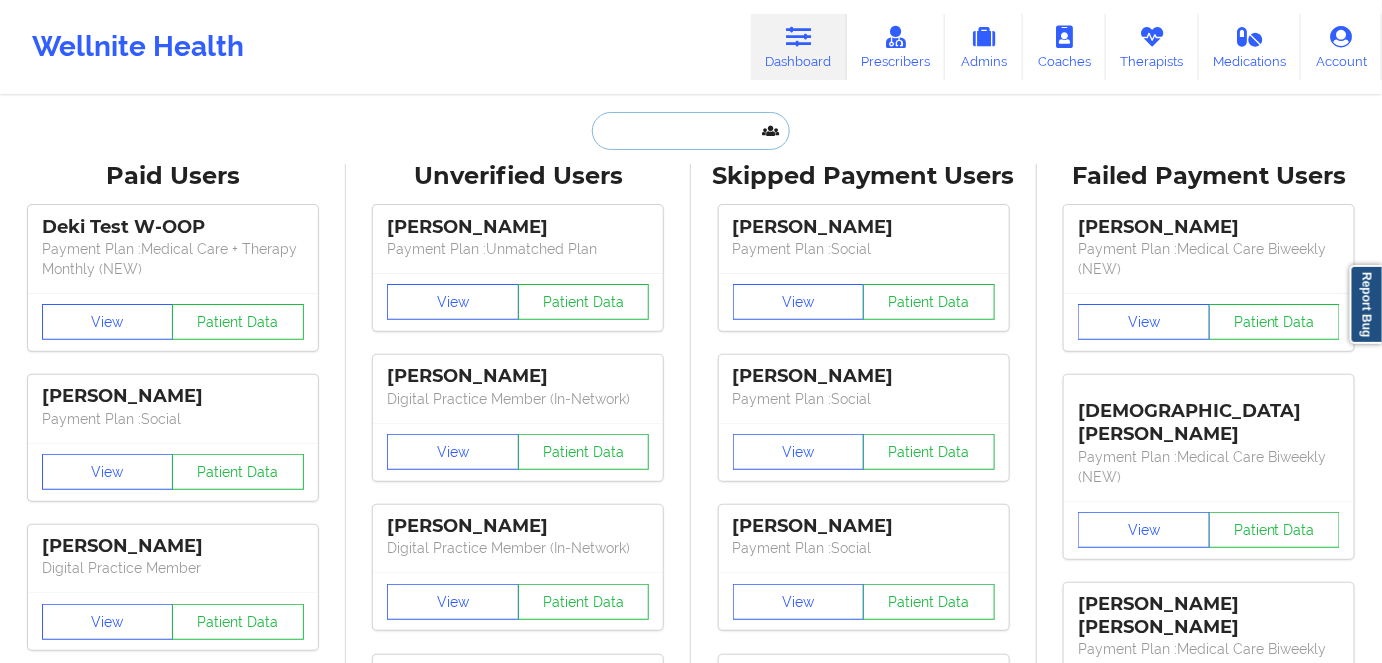 click at bounding box center [691, 131] 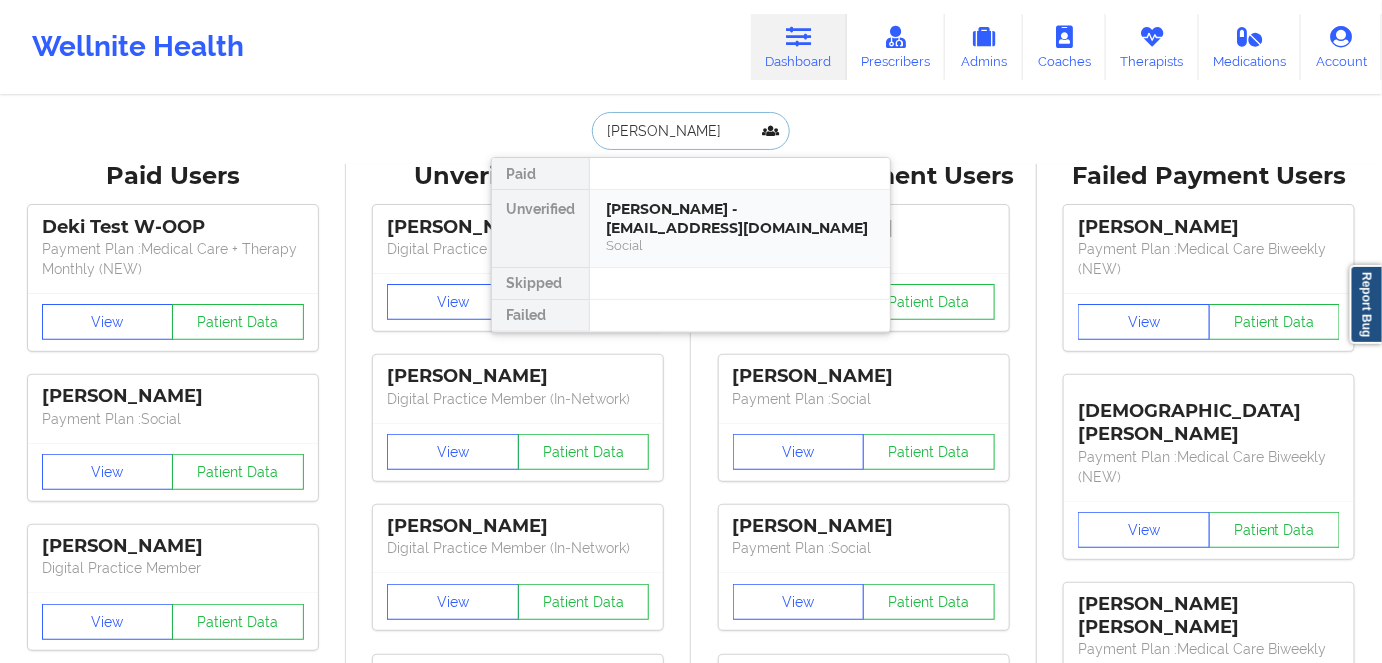 click on "[PERSON_NAME] - [EMAIL_ADDRESS][DOMAIN_NAME]" at bounding box center (740, 218) 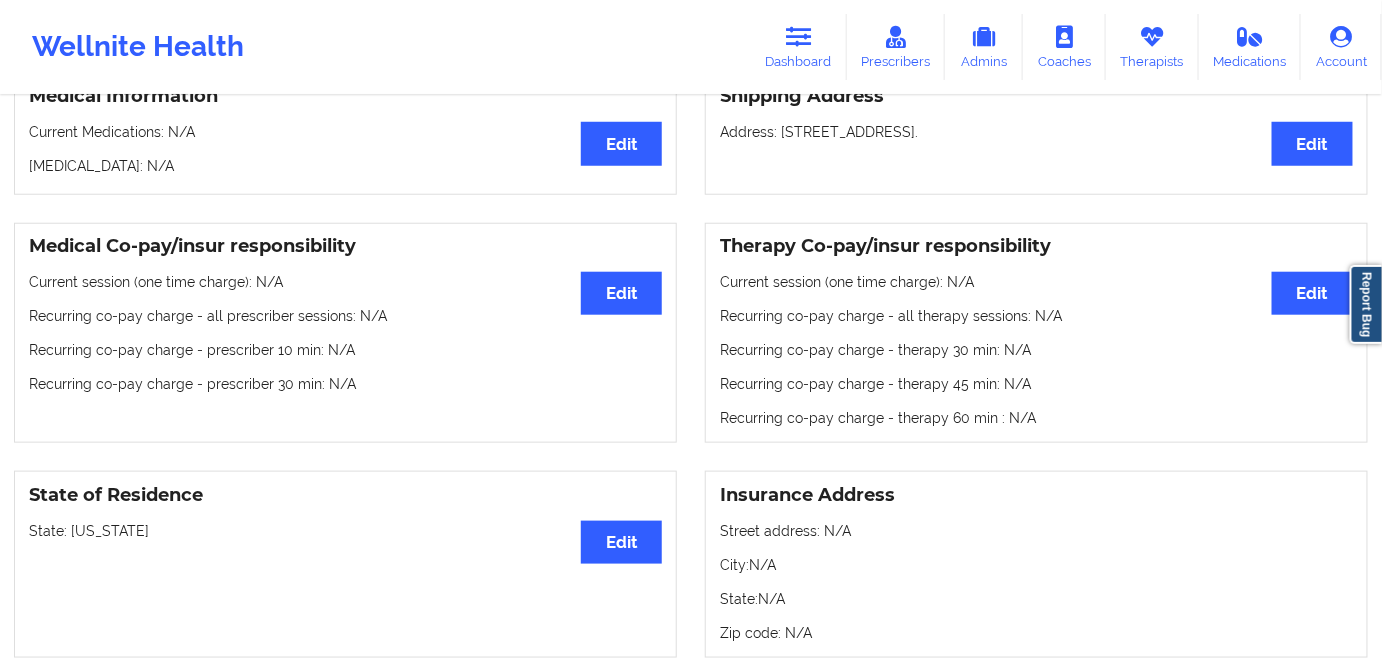scroll, scrollTop: 181, scrollLeft: 0, axis: vertical 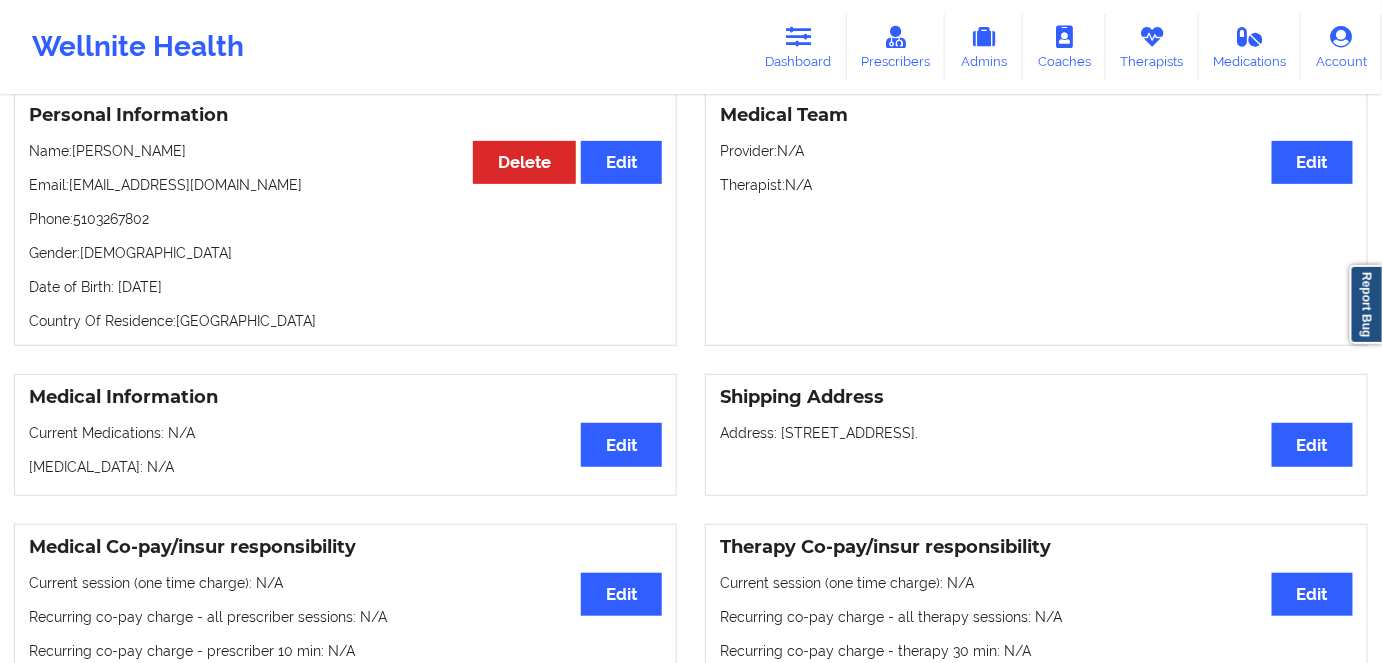 click on "Date of Birth:   [DEMOGRAPHIC_DATA]" at bounding box center [345, 287] 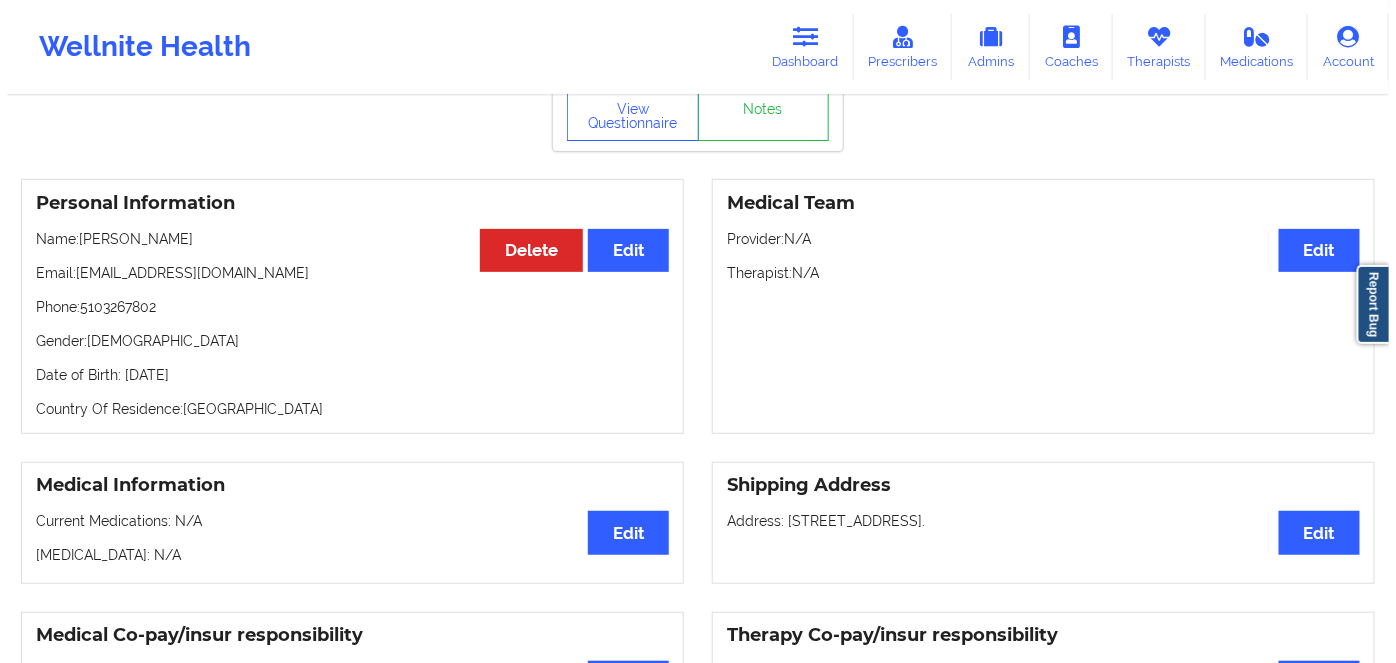 scroll, scrollTop: 0, scrollLeft: 0, axis: both 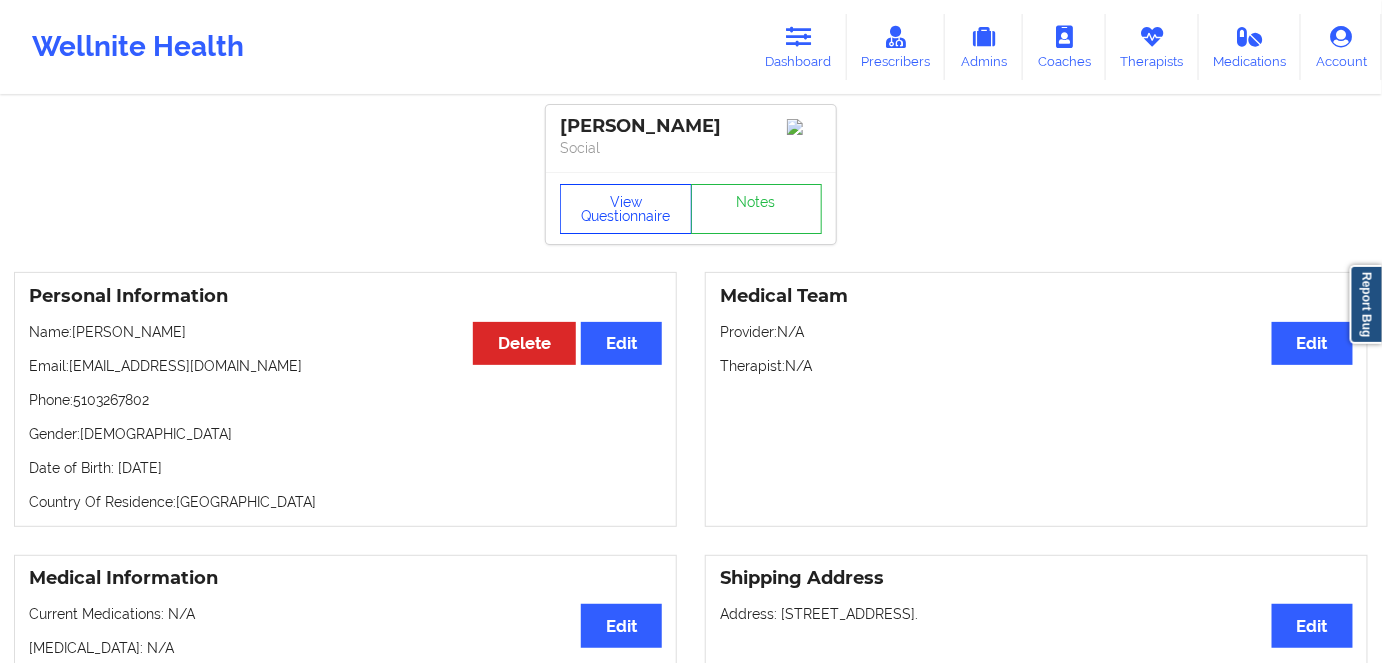 click on "View Questionnaire" at bounding box center [626, 209] 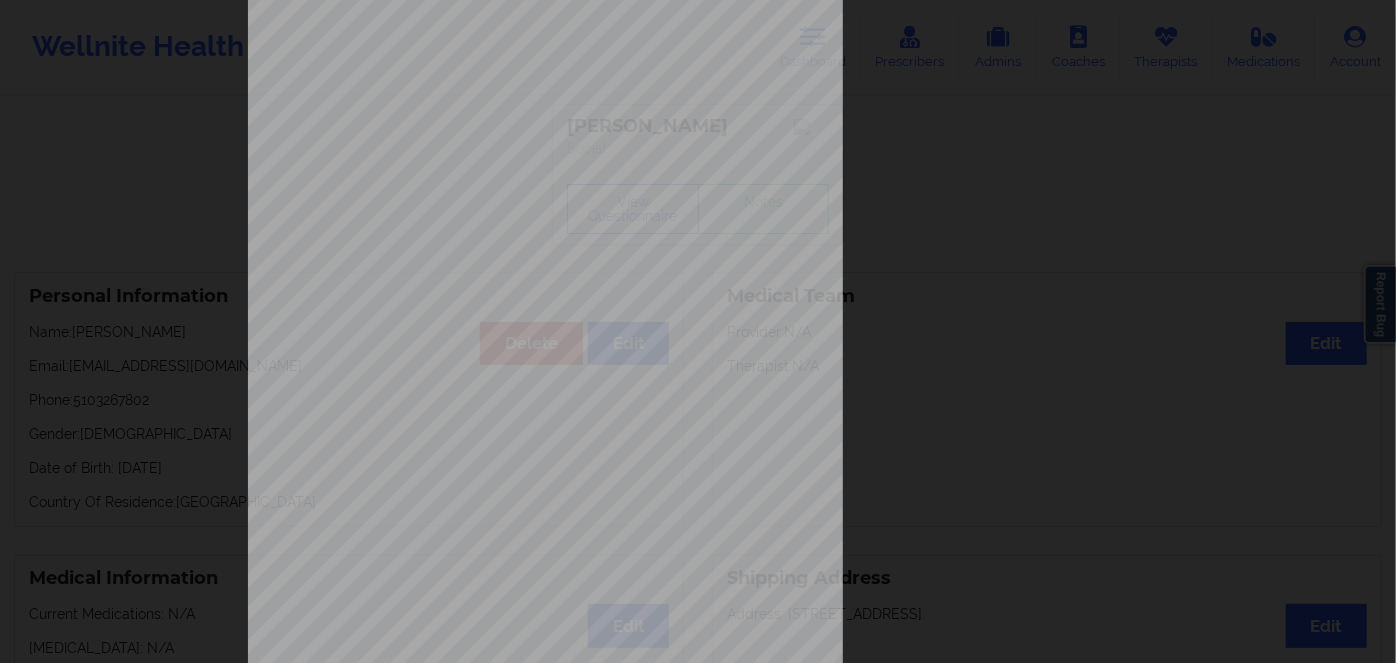 scroll, scrollTop: 290, scrollLeft: 0, axis: vertical 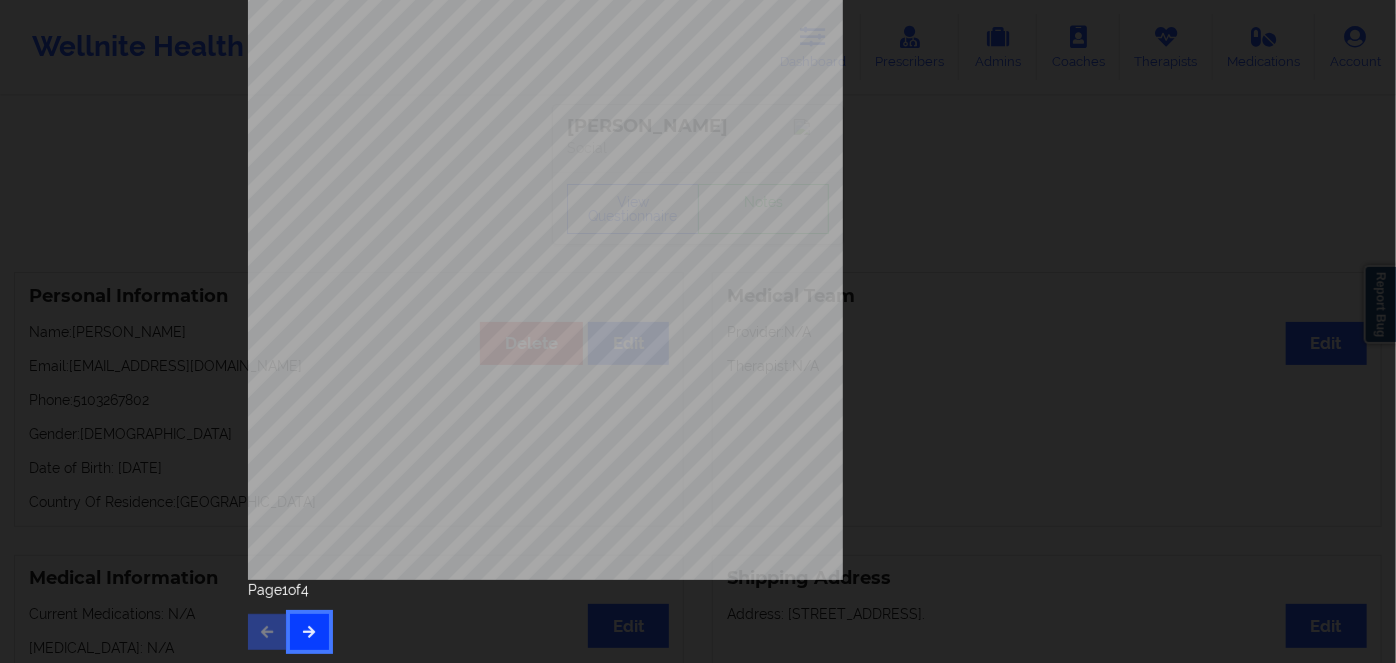 click at bounding box center [309, 632] 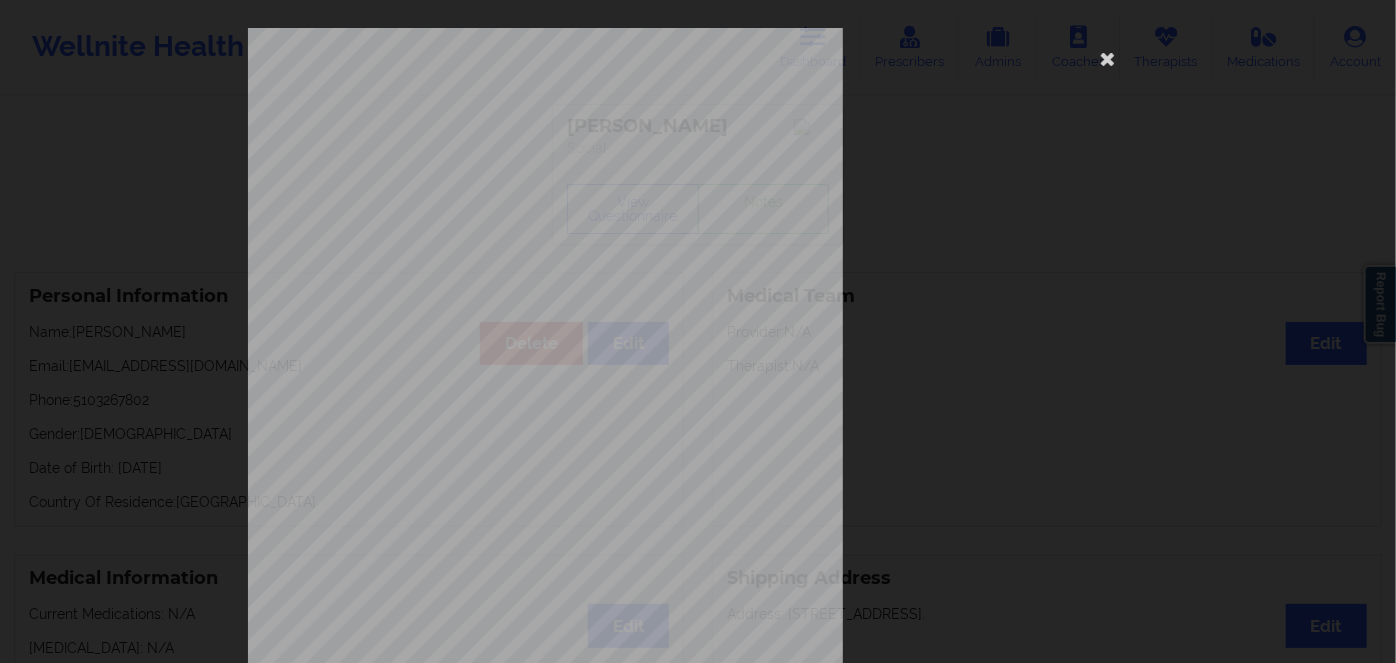 scroll, scrollTop: 290, scrollLeft: 0, axis: vertical 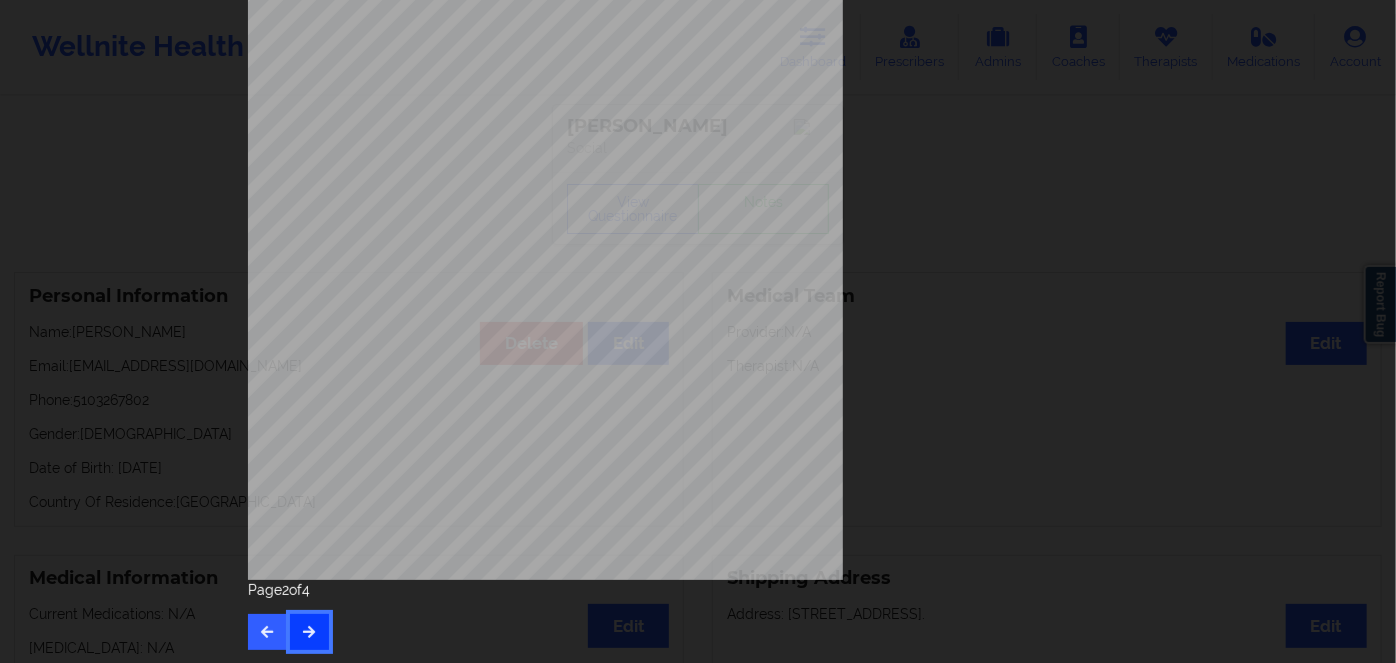click at bounding box center (309, 632) 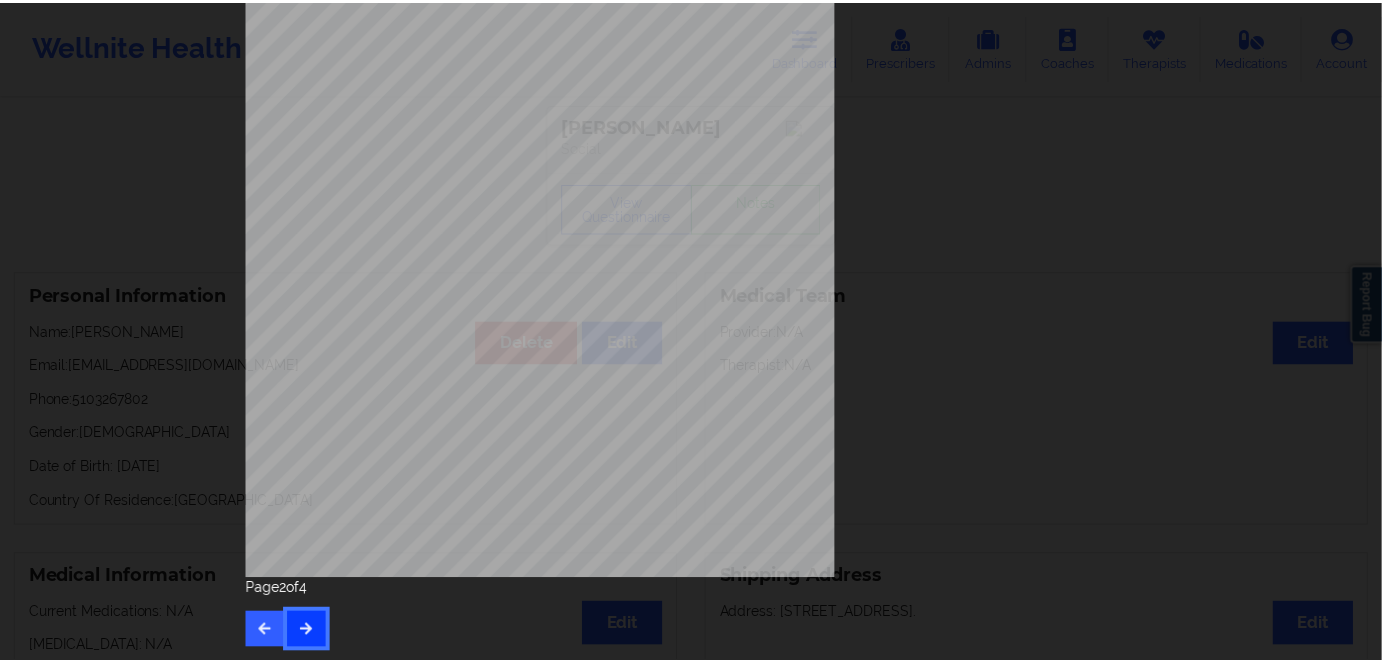 scroll, scrollTop: 0, scrollLeft: 0, axis: both 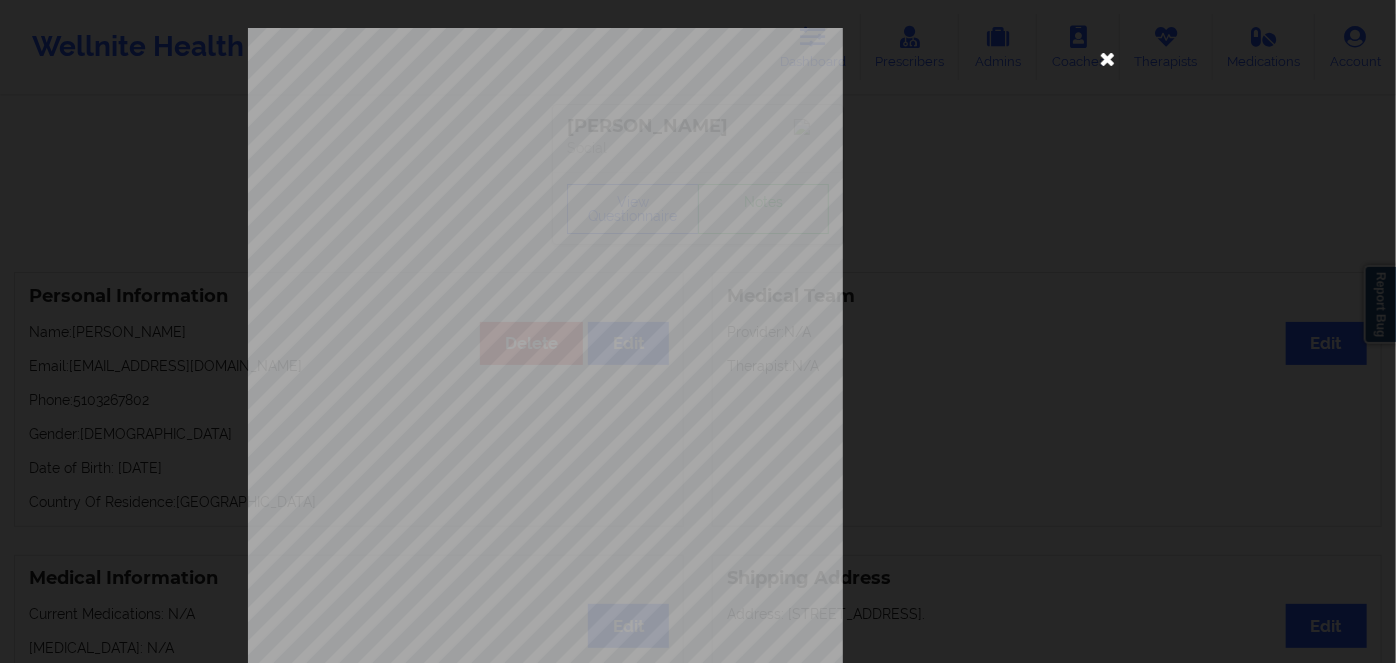click at bounding box center [1108, 58] 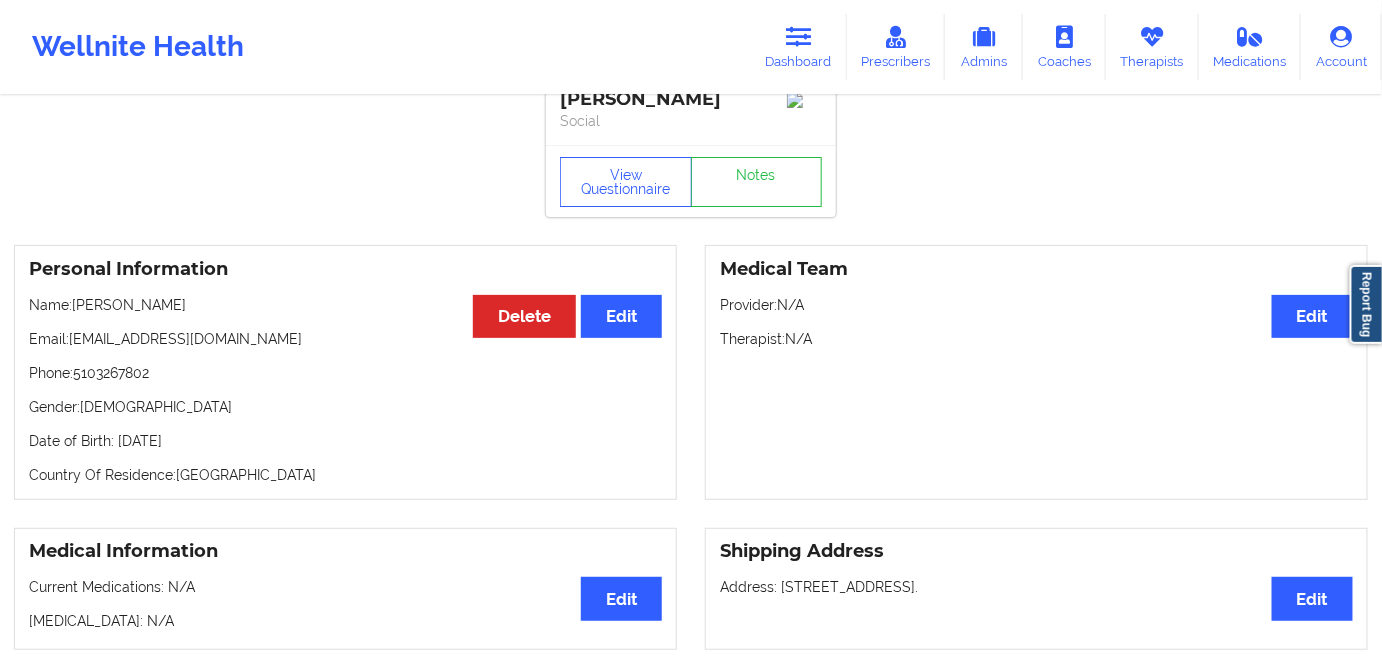 scroll, scrollTop: 0, scrollLeft: 0, axis: both 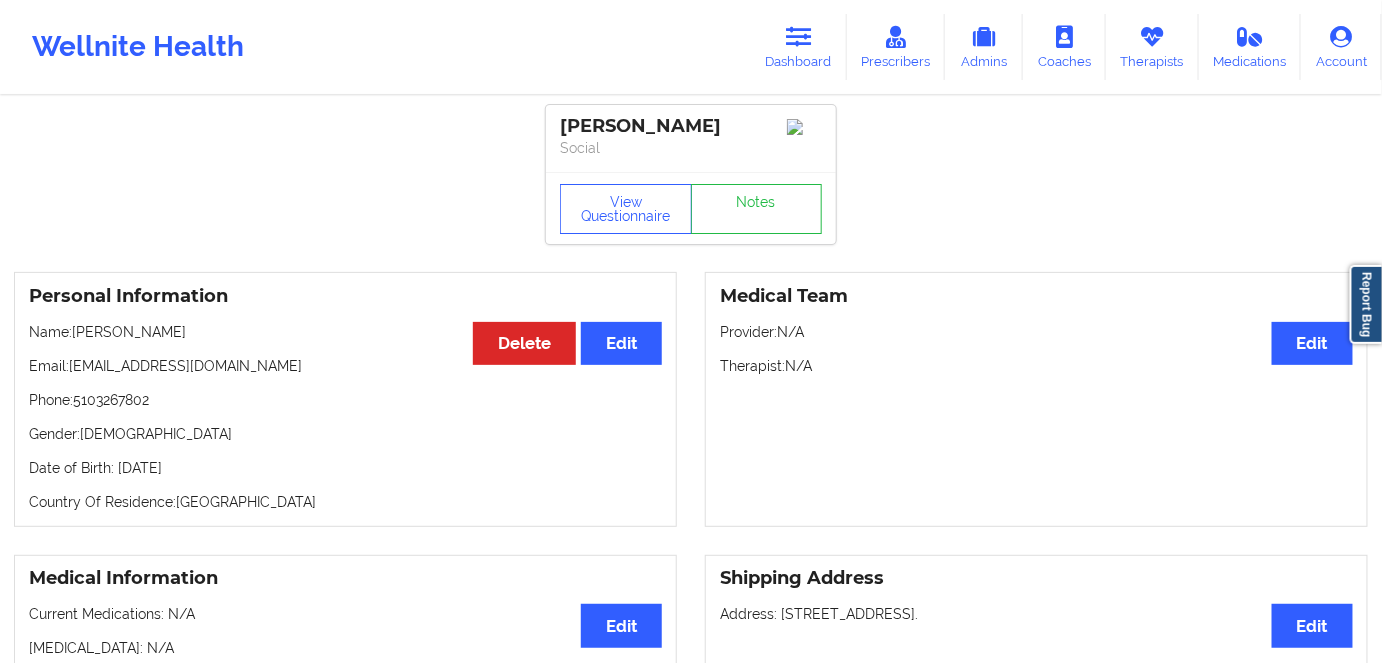 click on "Personal Information Edit Delete Name:  [PERSON_NAME] Email:  [EMAIL_ADDRESS][DOMAIN_NAME] Phone:  [PHONE_NUMBER] Gender:  [DEMOGRAPHIC_DATA] Date of Birth:   [DEMOGRAPHIC_DATA] Country Of Residence: [DEMOGRAPHIC_DATA]" at bounding box center [345, 399] 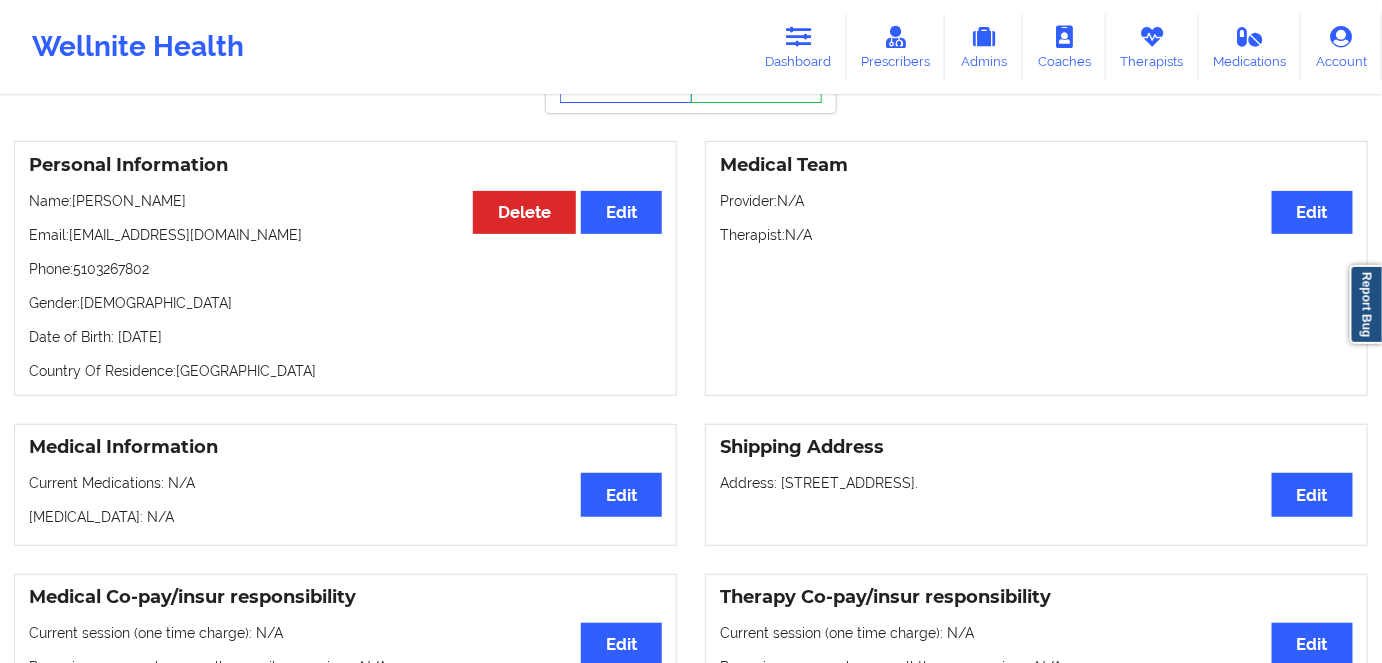 scroll, scrollTop: 90, scrollLeft: 0, axis: vertical 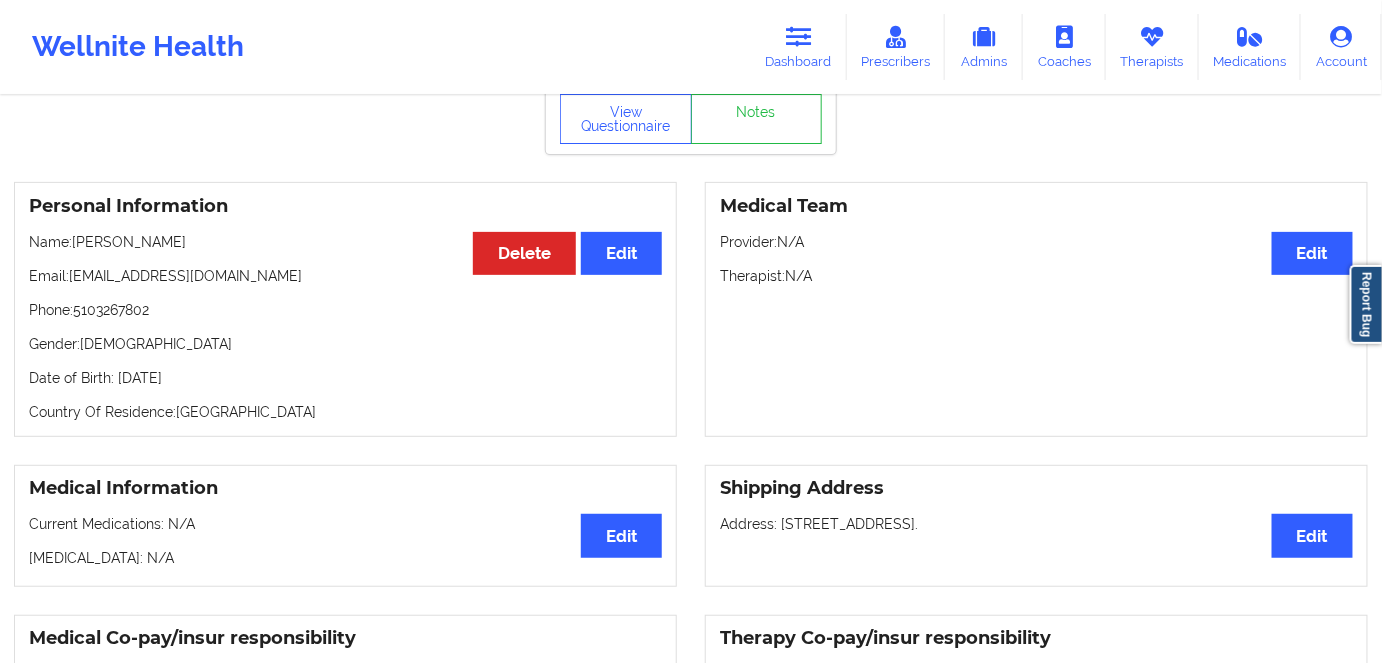 copy on "[DATE]" 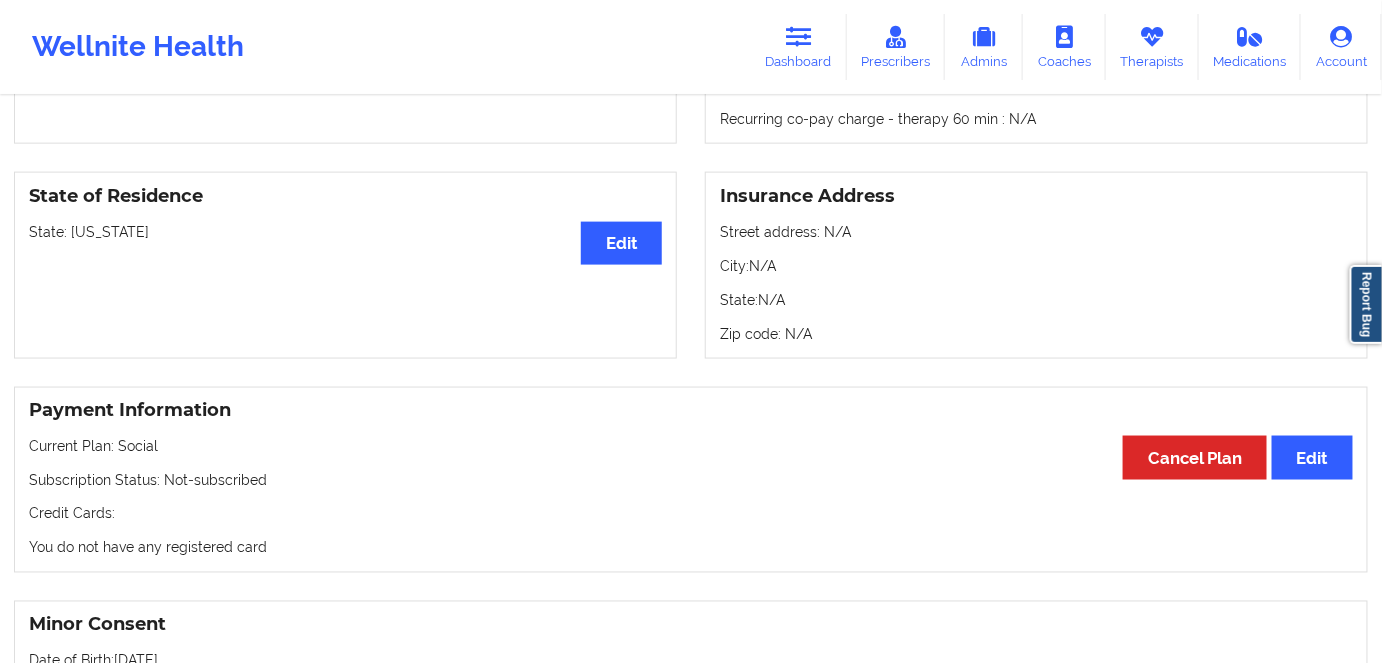 scroll, scrollTop: 963, scrollLeft: 0, axis: vertical 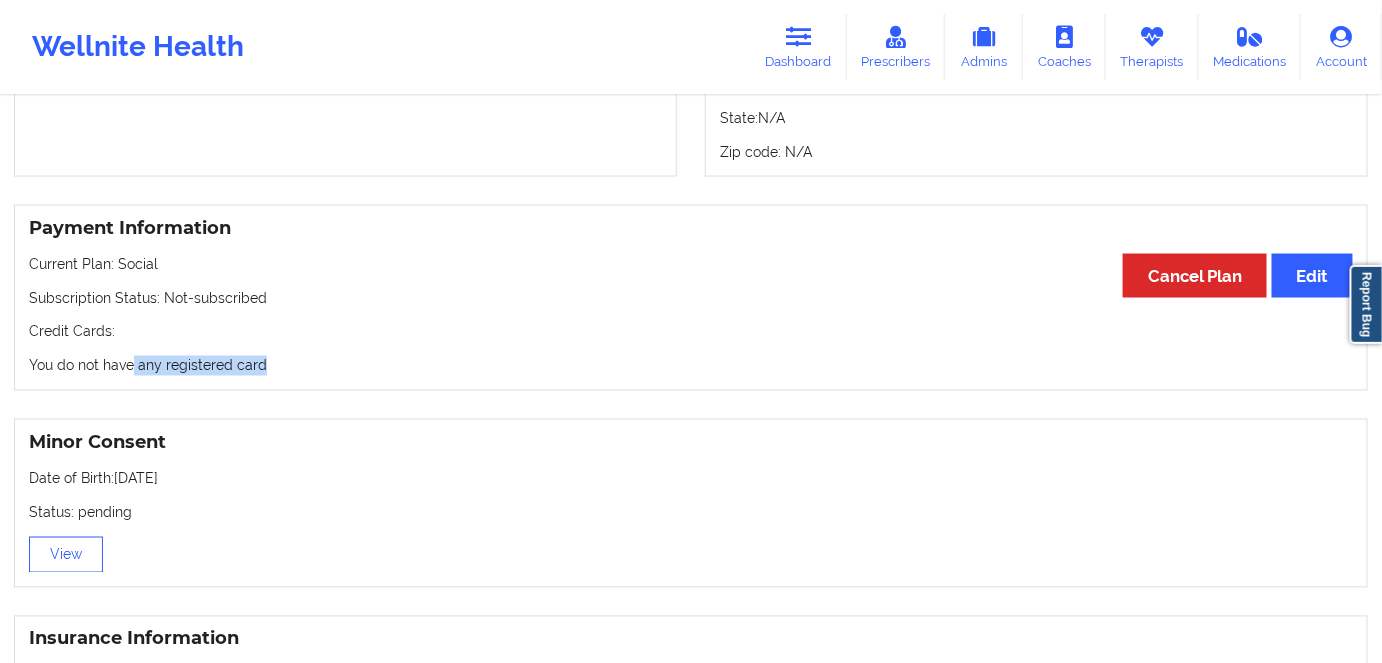 drag, startPoint x: 249, startPoint y: 355, endPoint x: 130, endPoint y: 350, distance: 119.104996 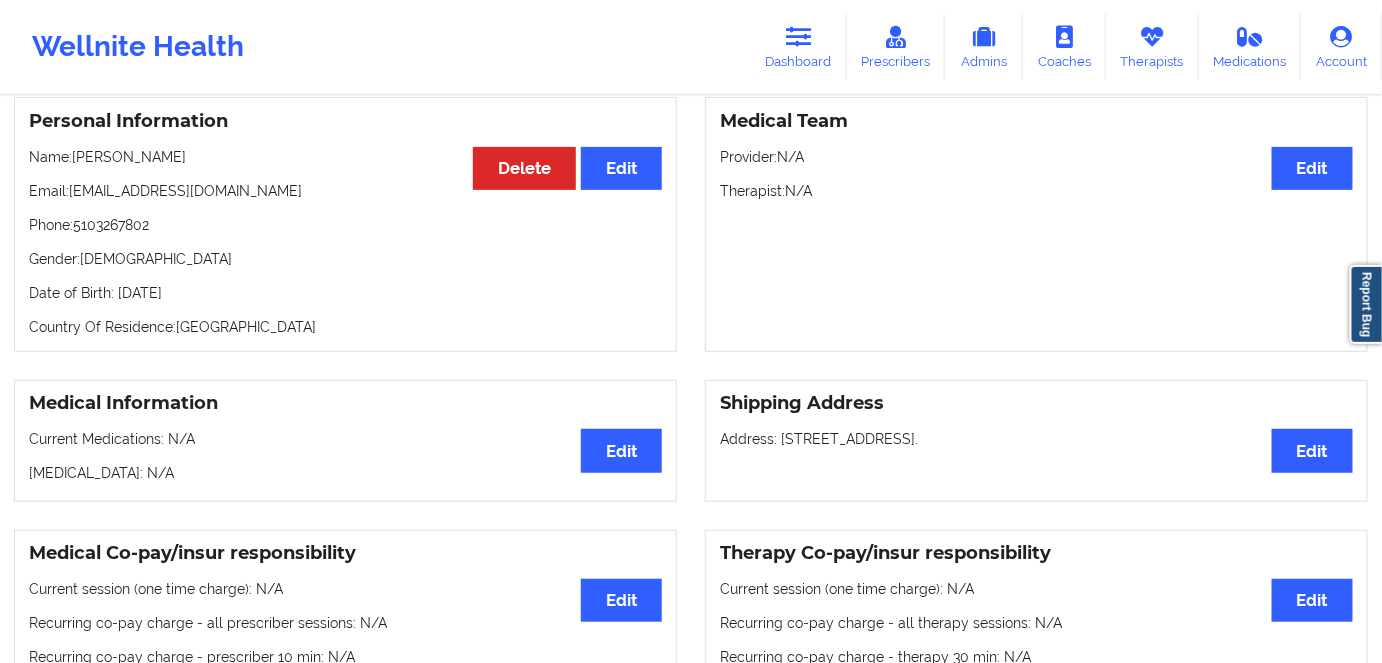 scroll, scrollTop: 145, scrollLeft: 0, axis: vertical 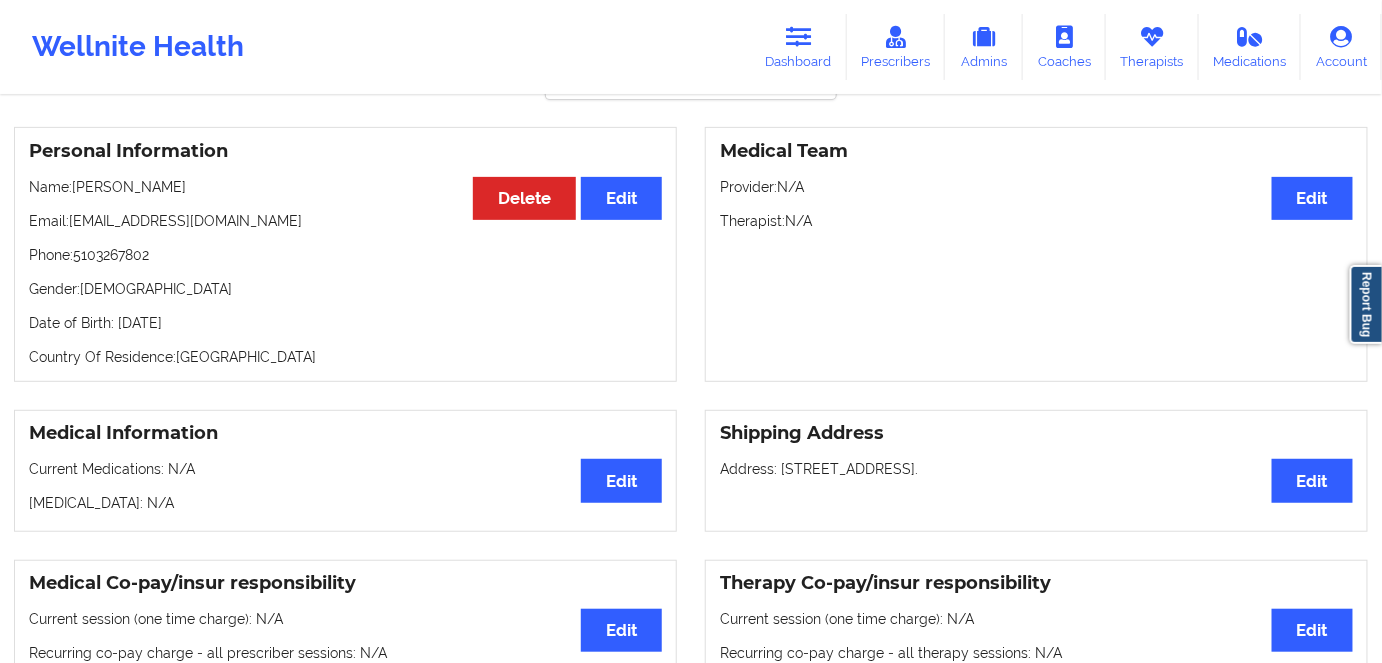 click on "Personal Information Edit Delete Name:  [PERSON_NAME] Email:  [EMAIL_ADDRESS][DOMAIN_NAME] Phone:  [PHONE_NUMBER] Gender:  [DEMOGRAPHIC_DATA] Date of Birth:   [DEMOGRAPHIC_DATA] Country Of Residence: [DEMOGRAPHIC_DATA]" at bounding box center [345, 254] 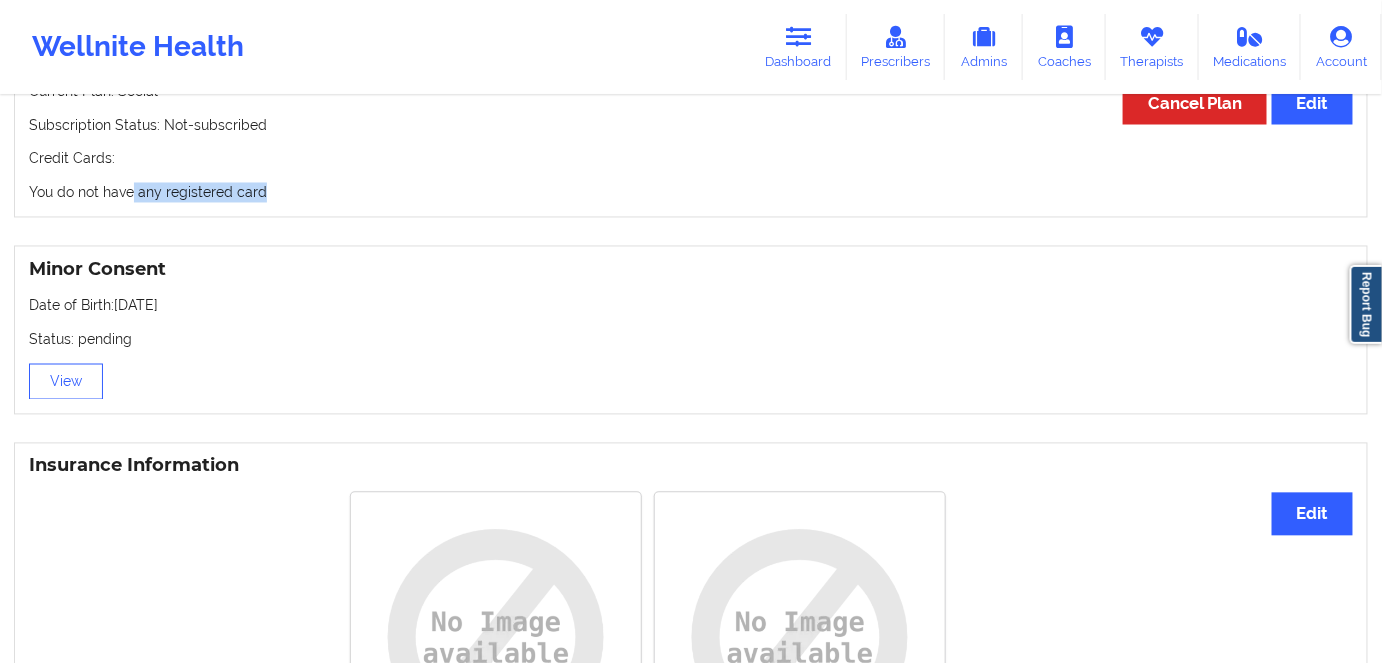 scroll, scrollTop: 1145, scrollLeft: 0, axis: vertical 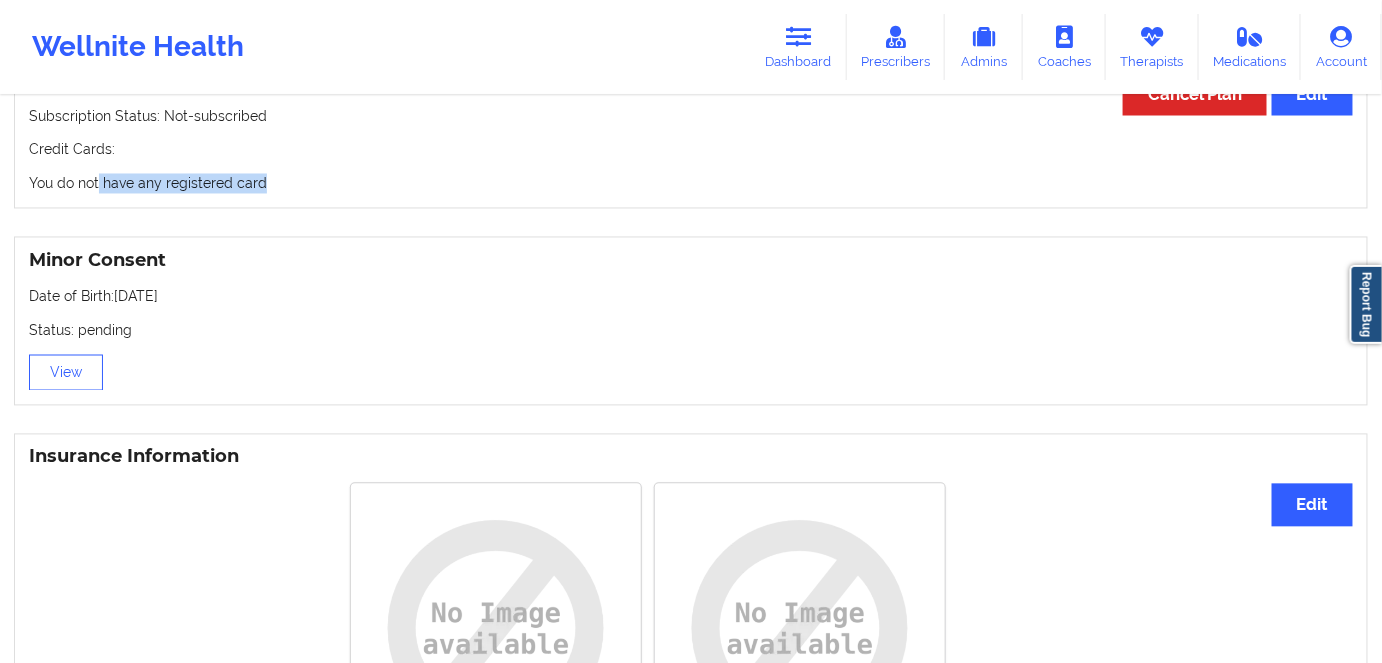 drag, startPoint x: 109, startPoint y: 206, endPoint x: 97, endPoint y: 206, distance: 12 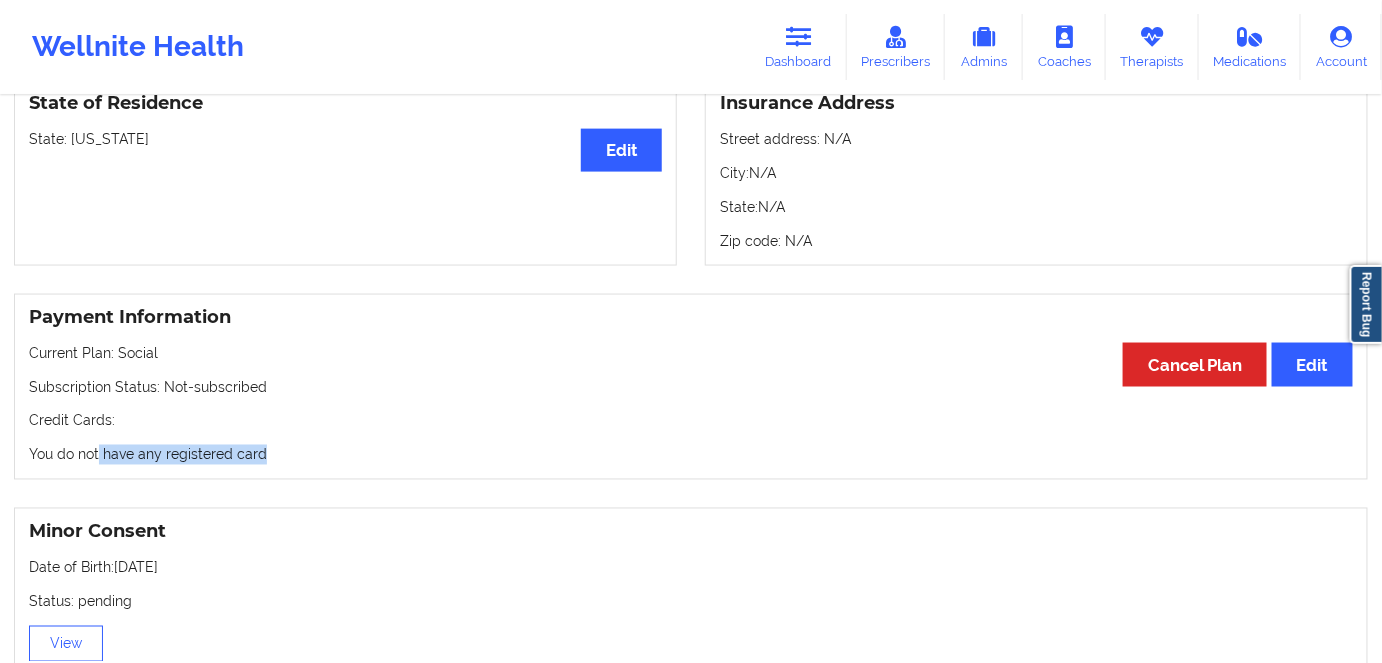 scroll, scrollTop: 872, scrollLeft: 0, axis: vertical 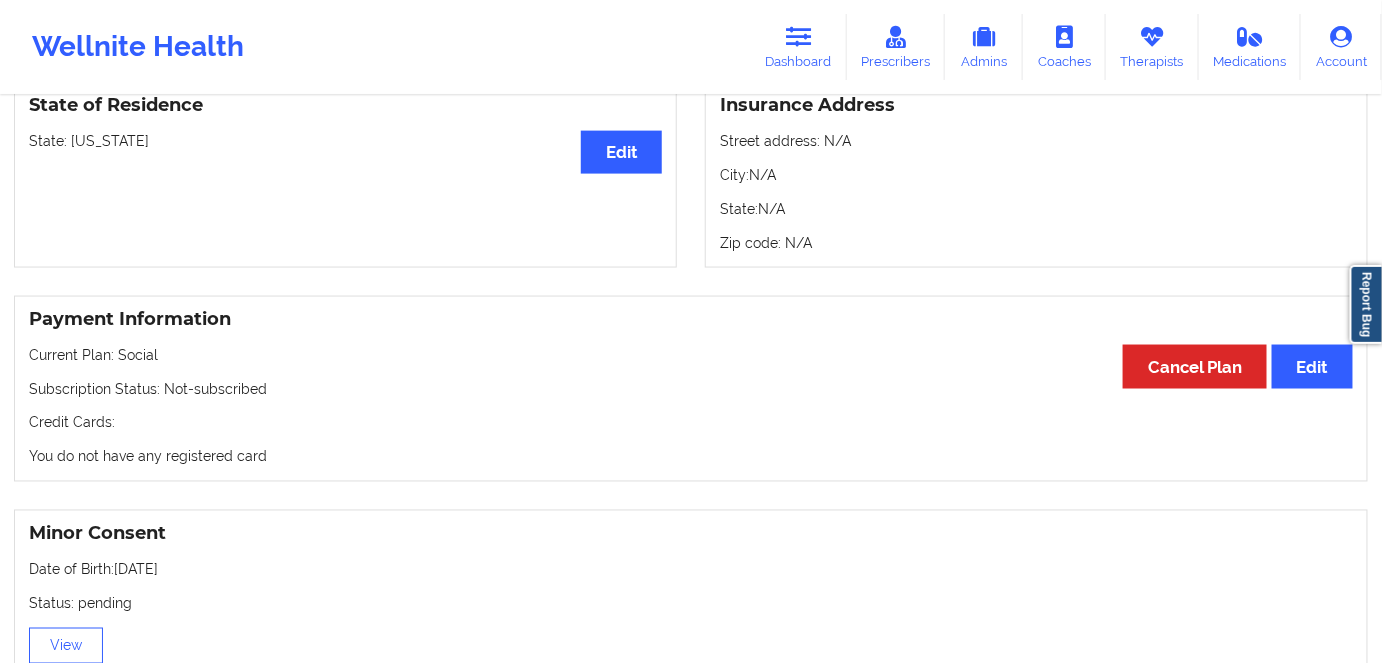 click on "Subscription Status:   Not-subscribed" at bounding box center (691, 389) 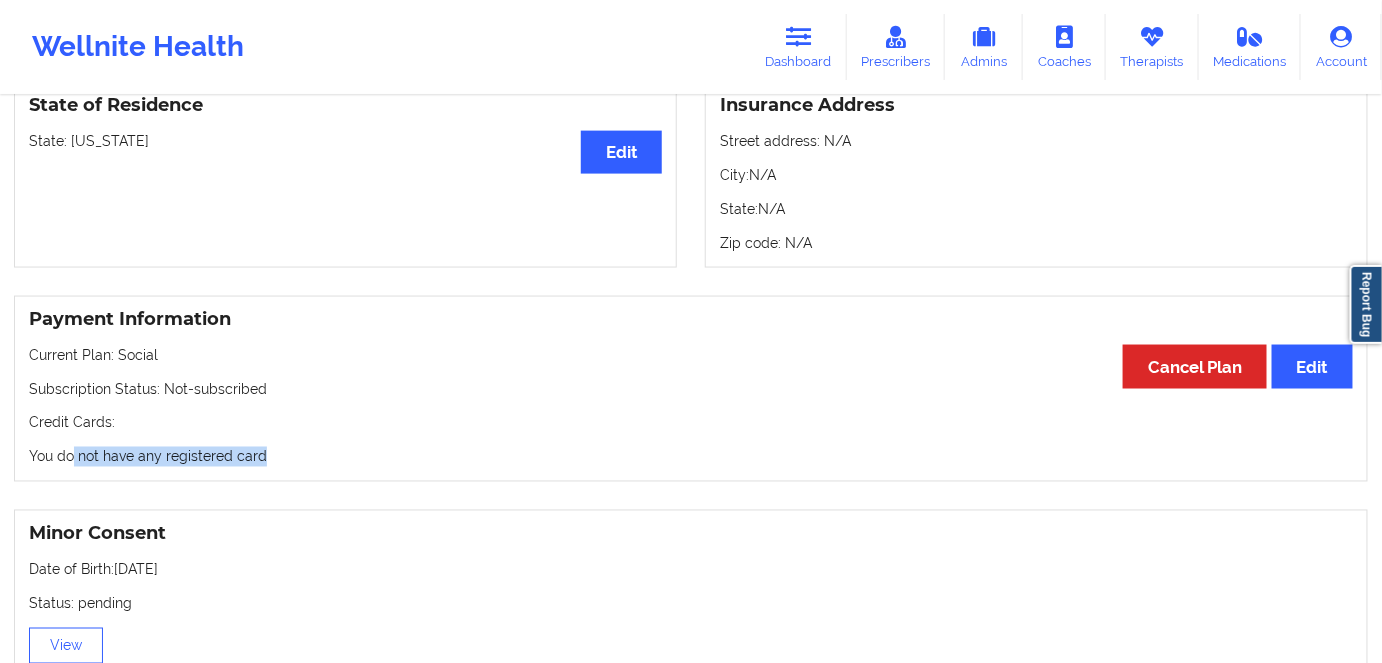drag, startPoint x: 88, startPoint y: 443, endPoint x: 72, endPoint y: 443, distance: 16 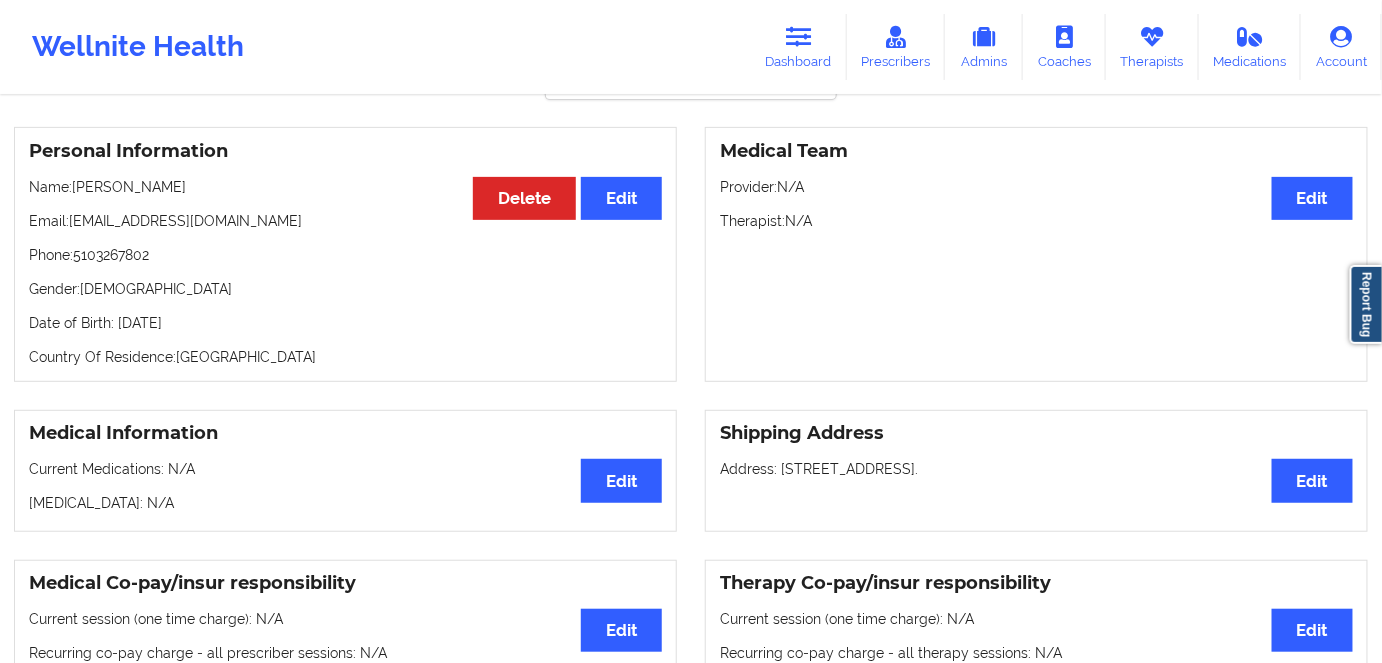 drag, startPoint x: 296, startPoint y: 328, endPoint x: 168, endPoint y: 324, distance: 128.06248 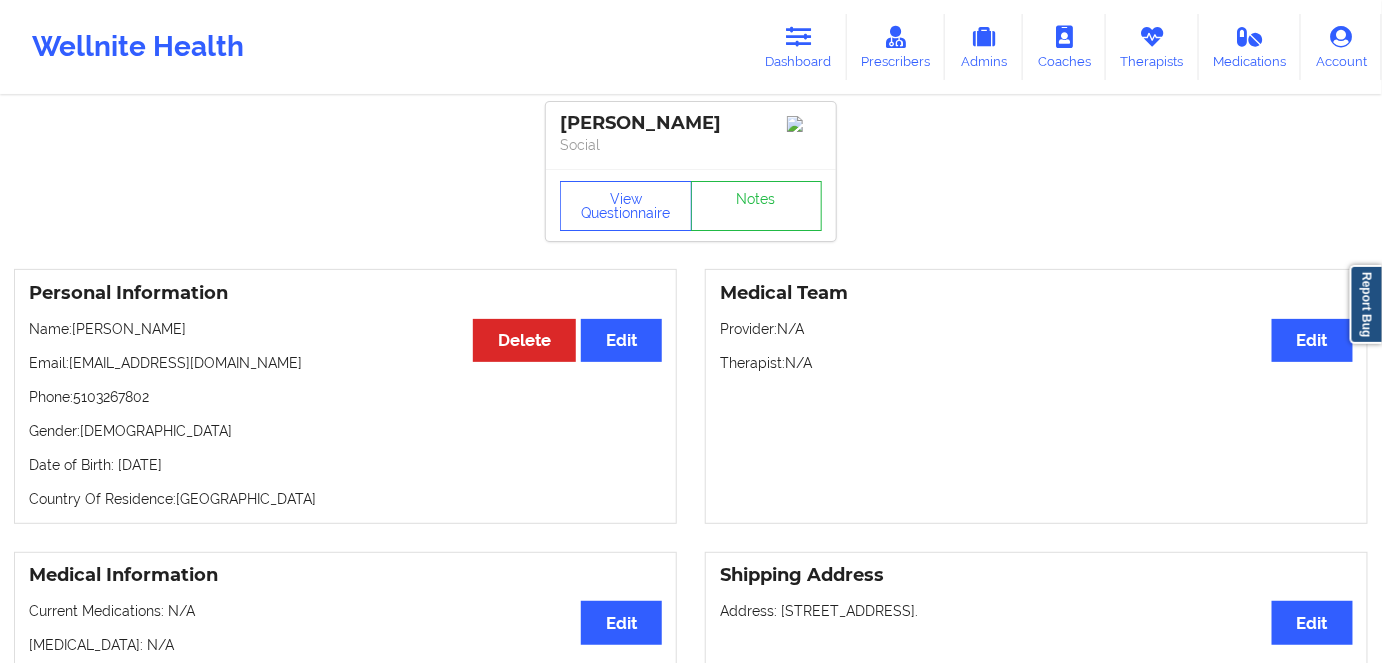 scroll, scrollTop: 0, scrollLeft: 0, axis: both 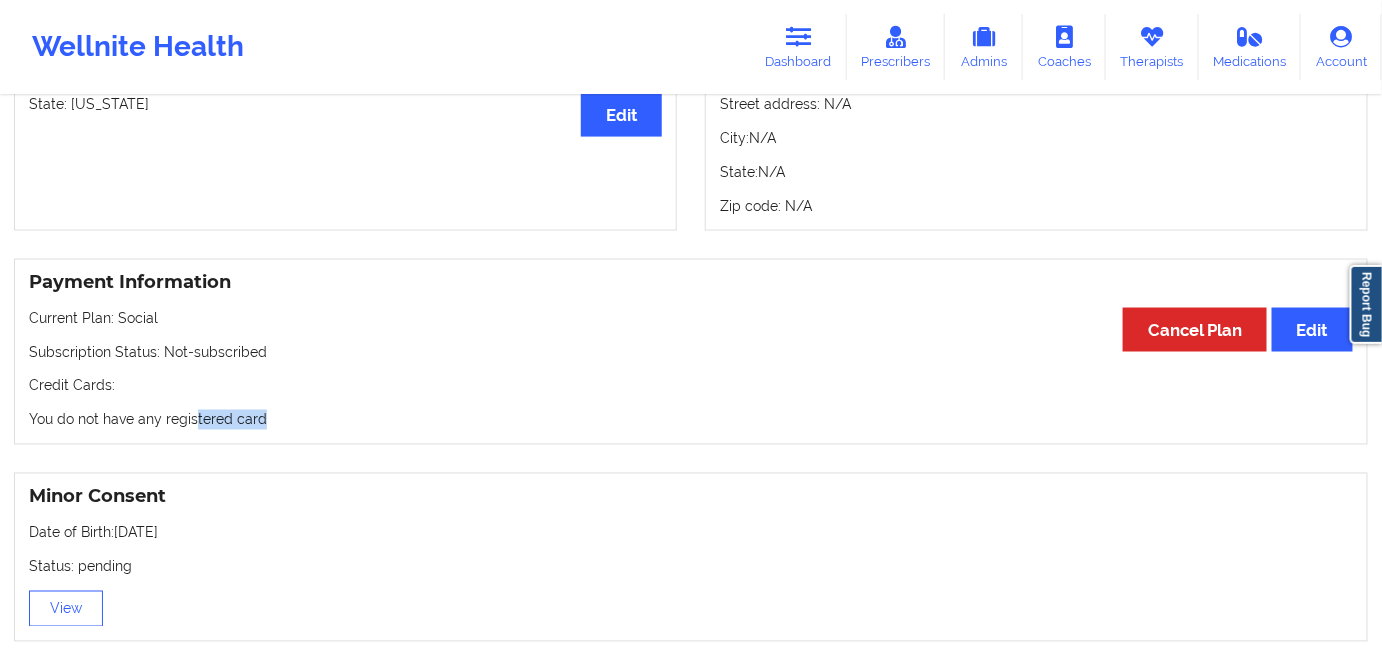 click on "Payment Information Edit Cancel Plan Current Plan:   Social Subscription Status:   Not-subscribed Credit Cards: You do not have any registered card" at bounding box center (691, 352) 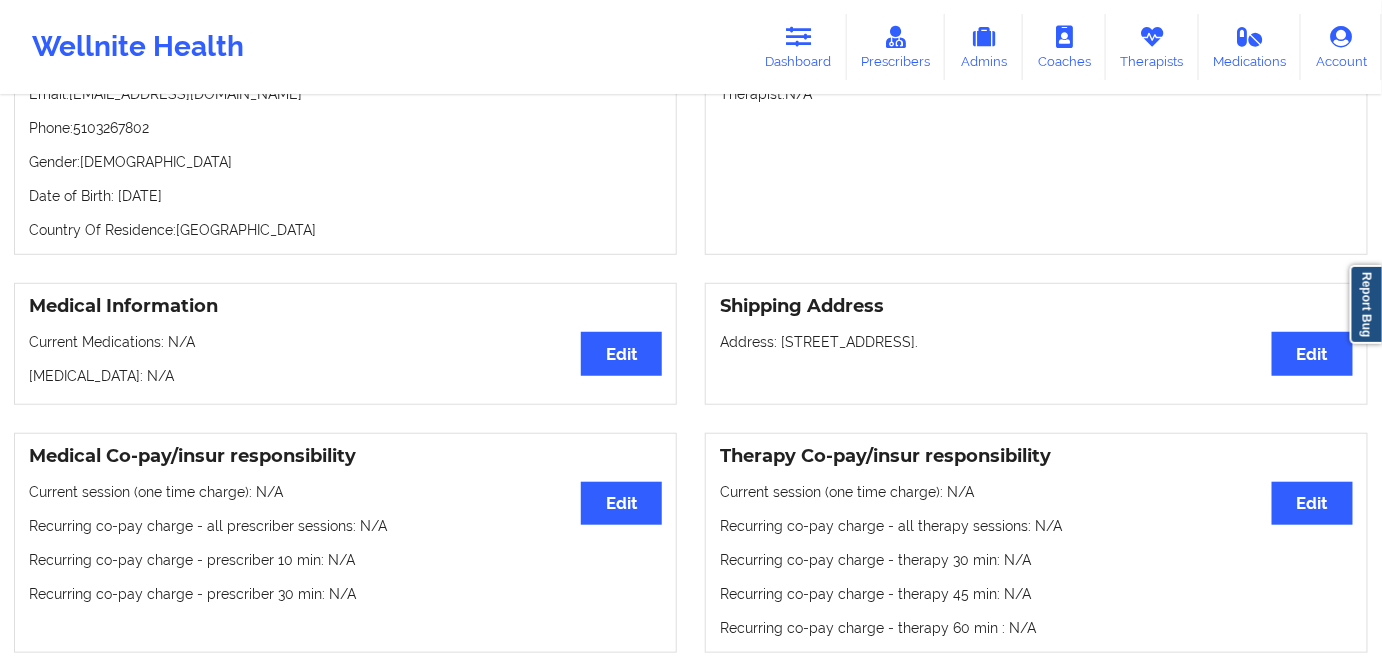 drag, startPoint x: 291, startPoint y: 207, endPoint x: 186, endPoint y: 214, distance: 105.23308 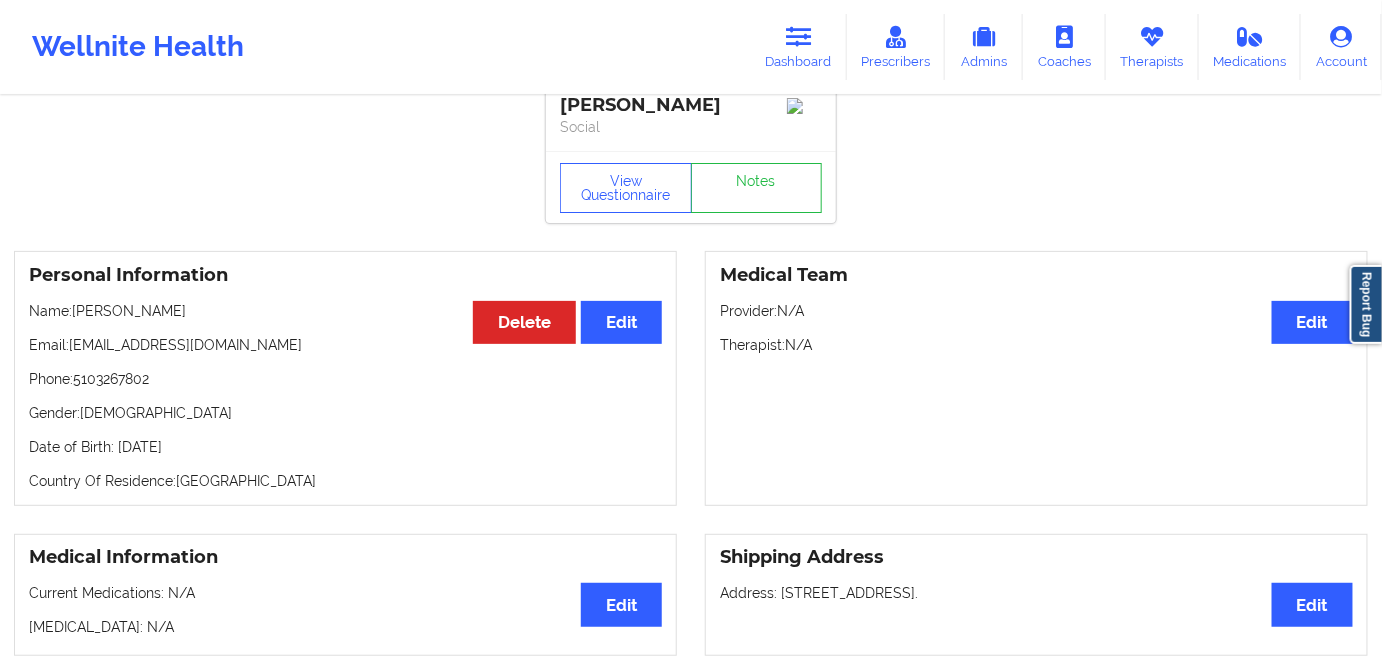 scroll, scrollTop: 0, scrollLeft: 0, axis: both 